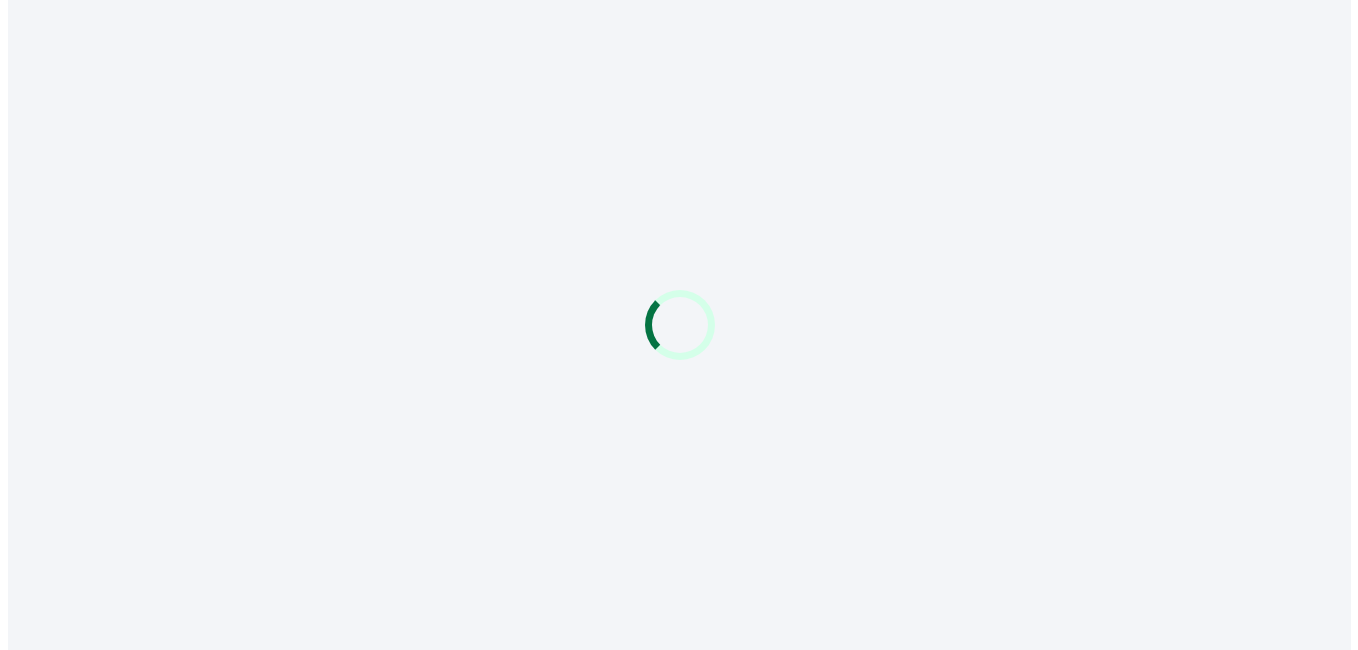 scroll, scrollTop: 0, scrollLeft: 0, axis: both 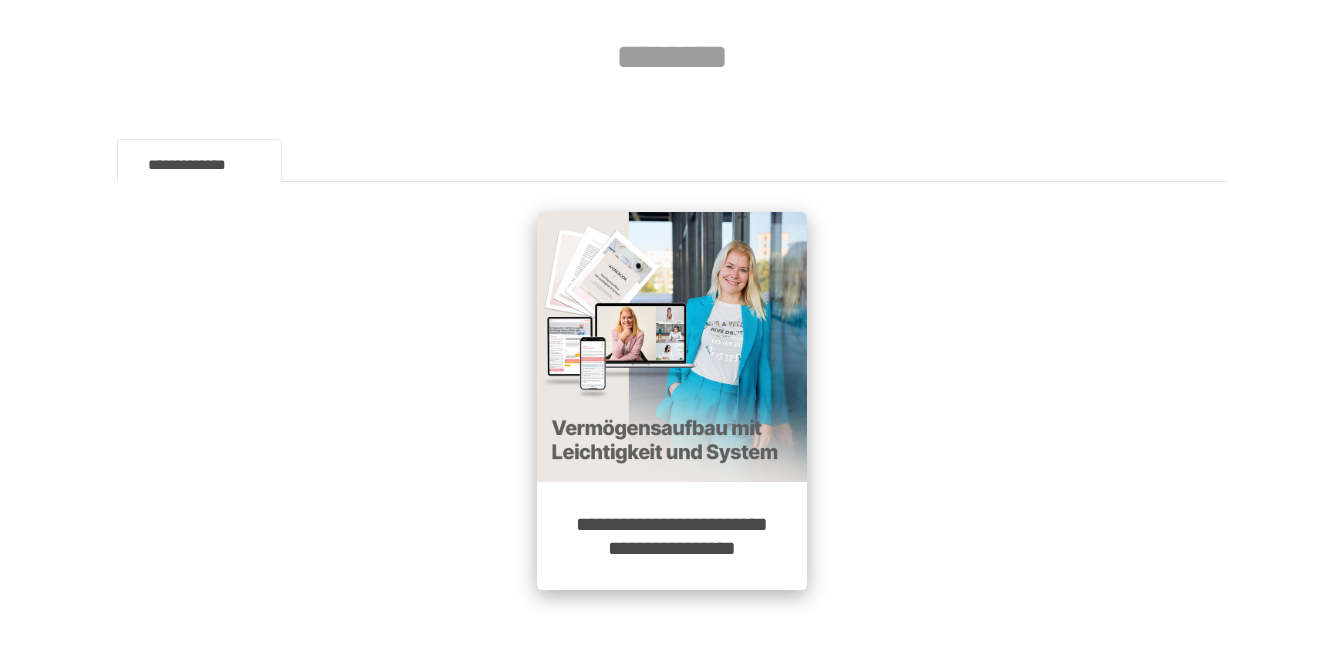 click at bounding box center (672, 347) 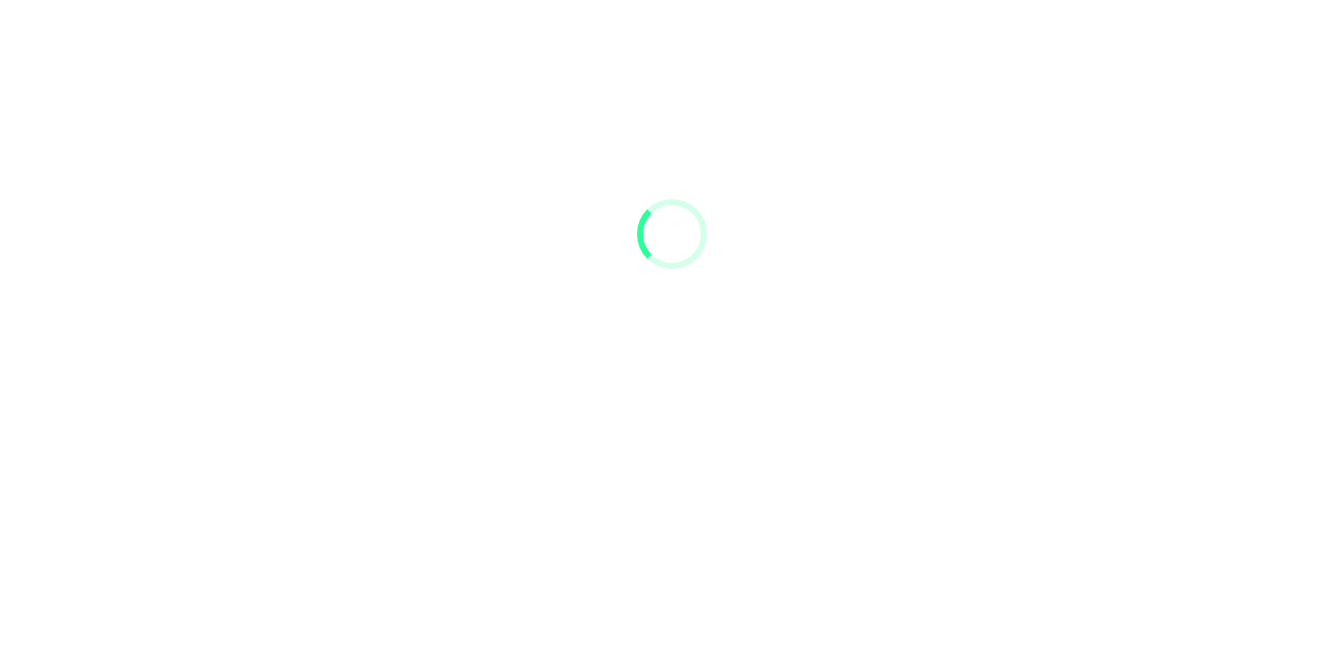 scroll, scrollTop: 0, scrollLeft: 0, axis: both 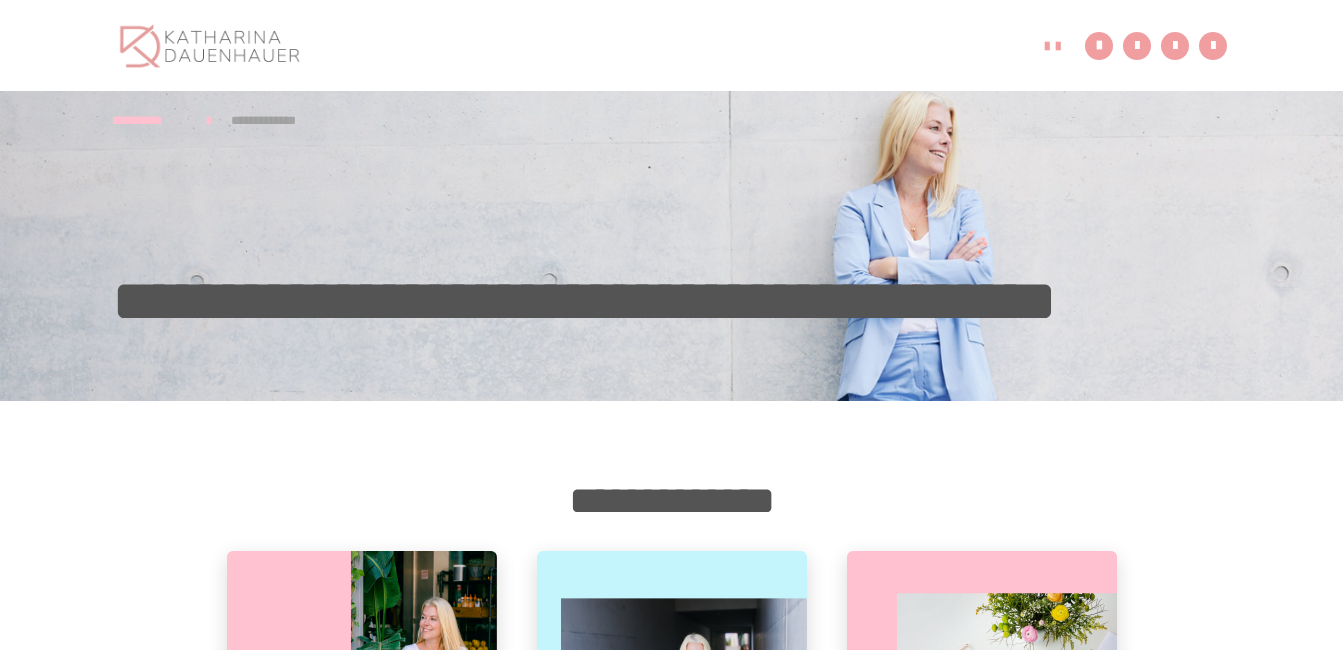 click on "**********" at bounding box center (671, 2409) 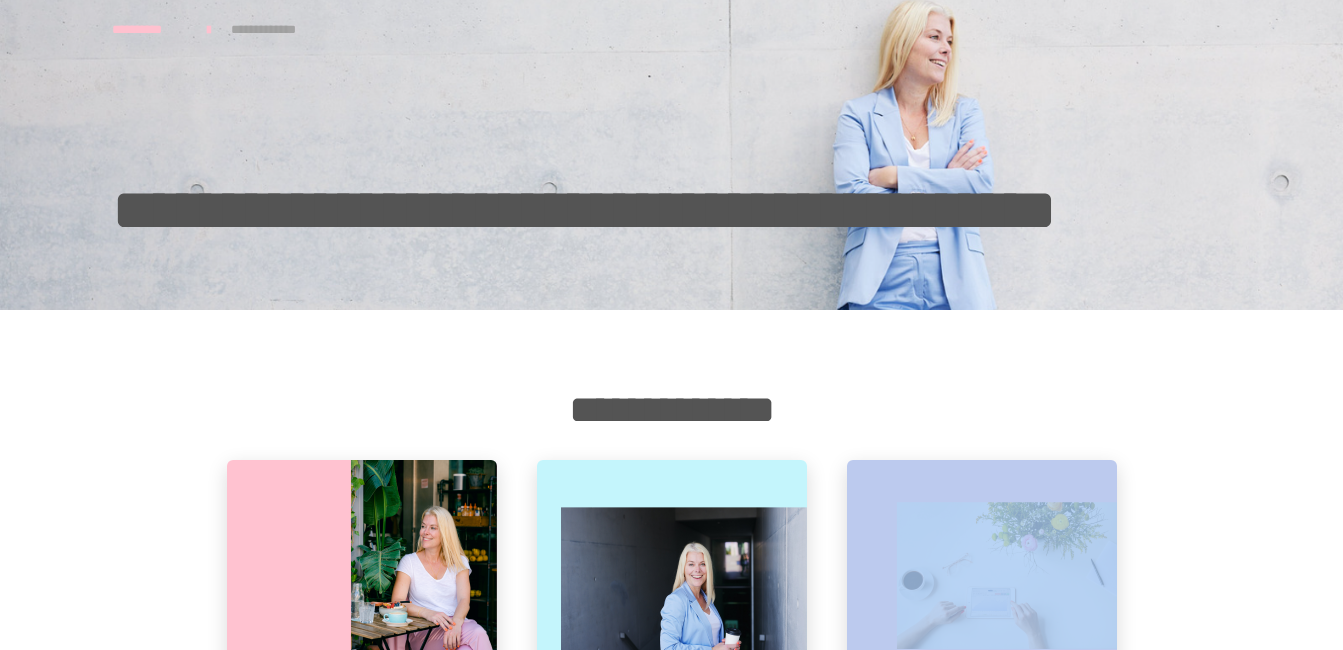 click on "**********" at bounding box center (671, 2318) 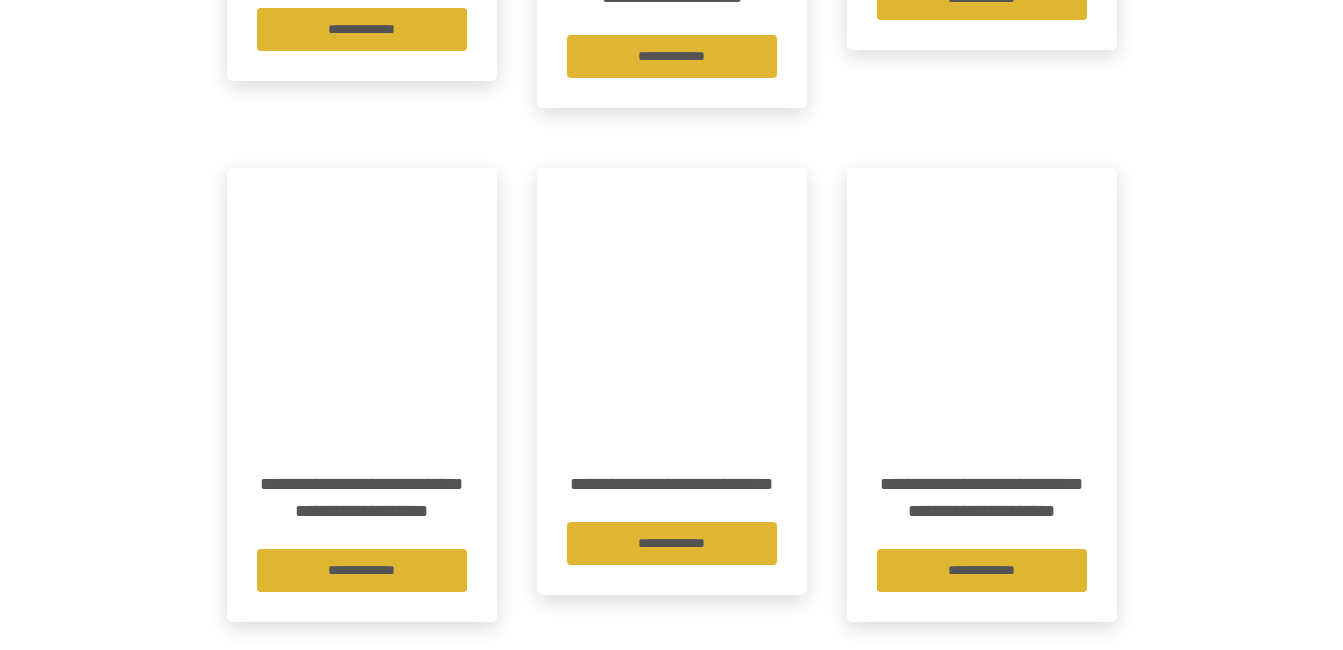 scroll, scrollTop: 931, scrollLeft: 0, axis: vertical 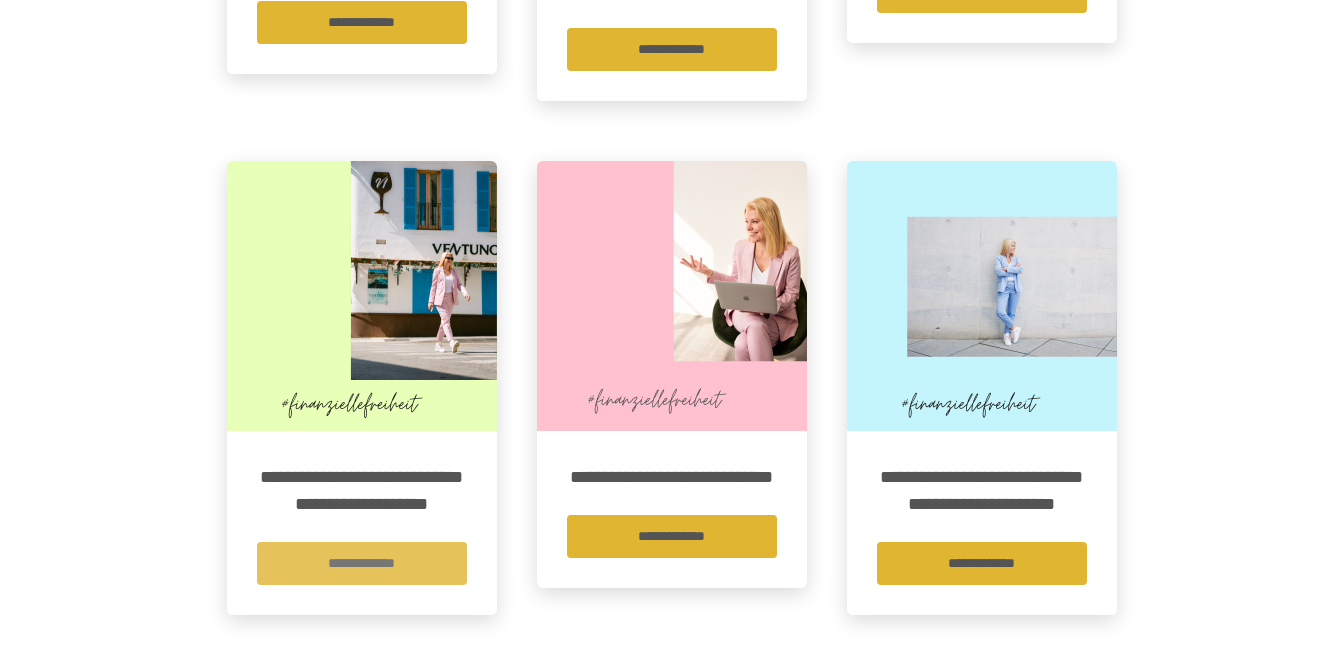 click on "**********" at bounding box center [362, 563] 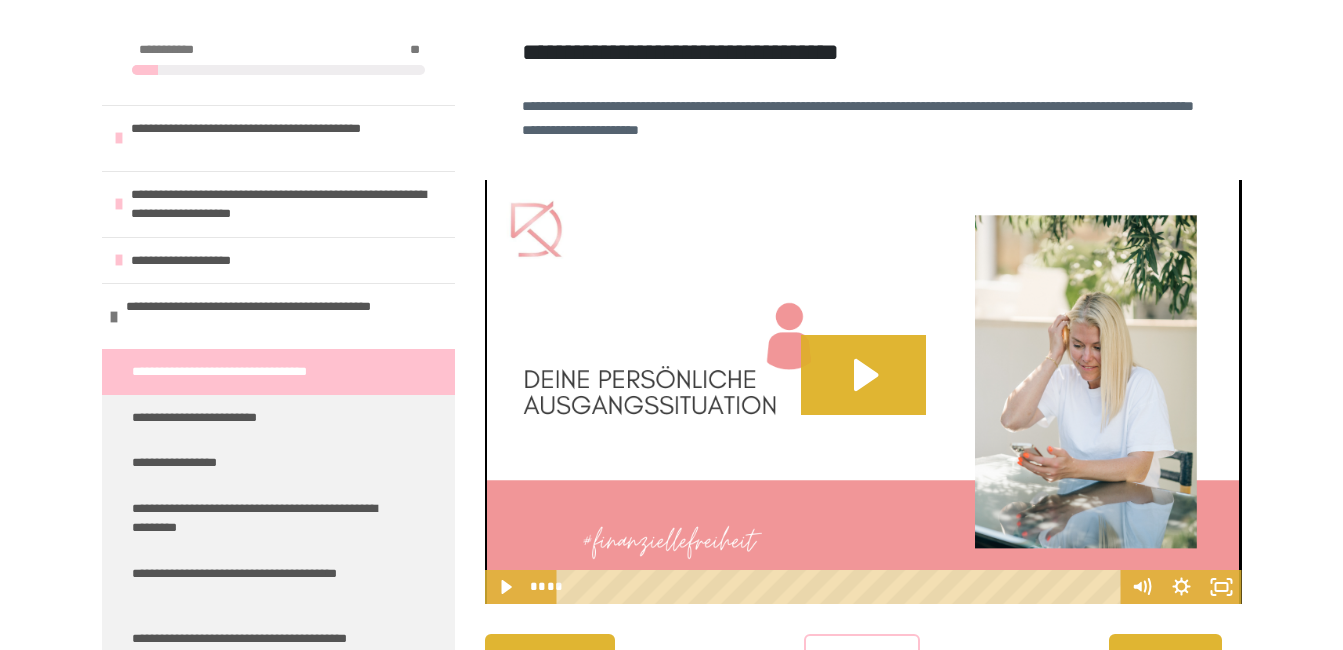 scroll, scrollTop: 440, scrollLeft: 0, axis: vertical 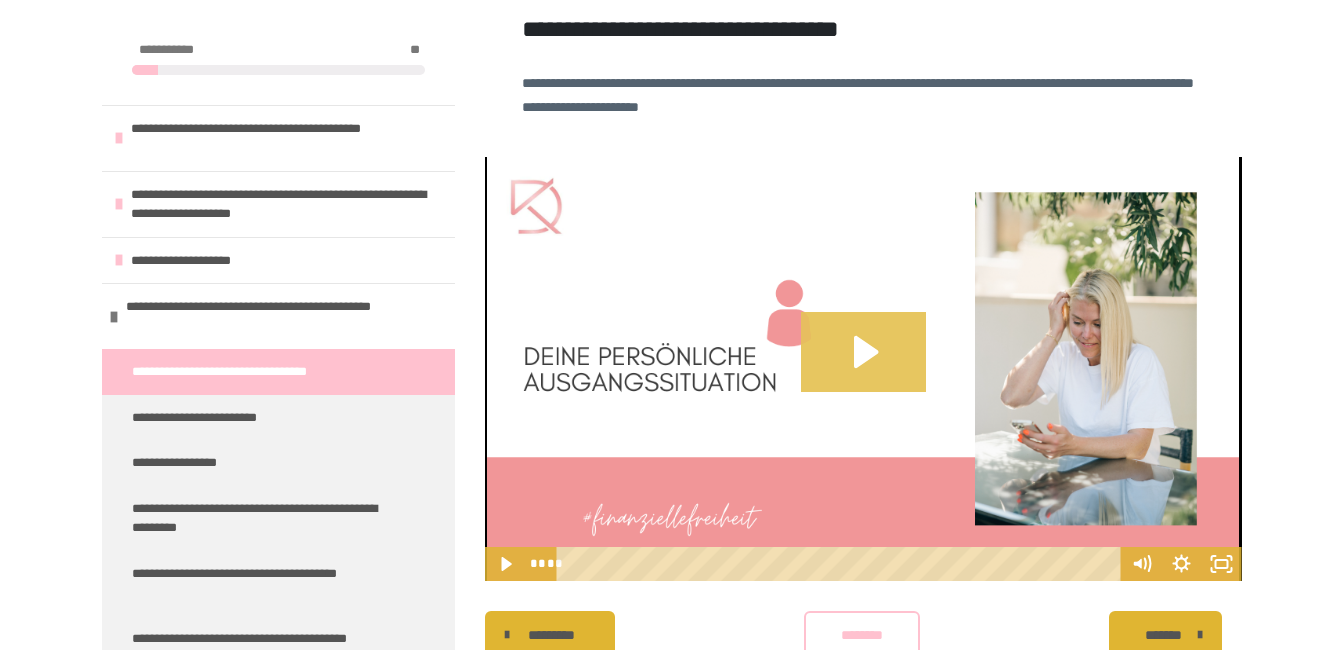 click 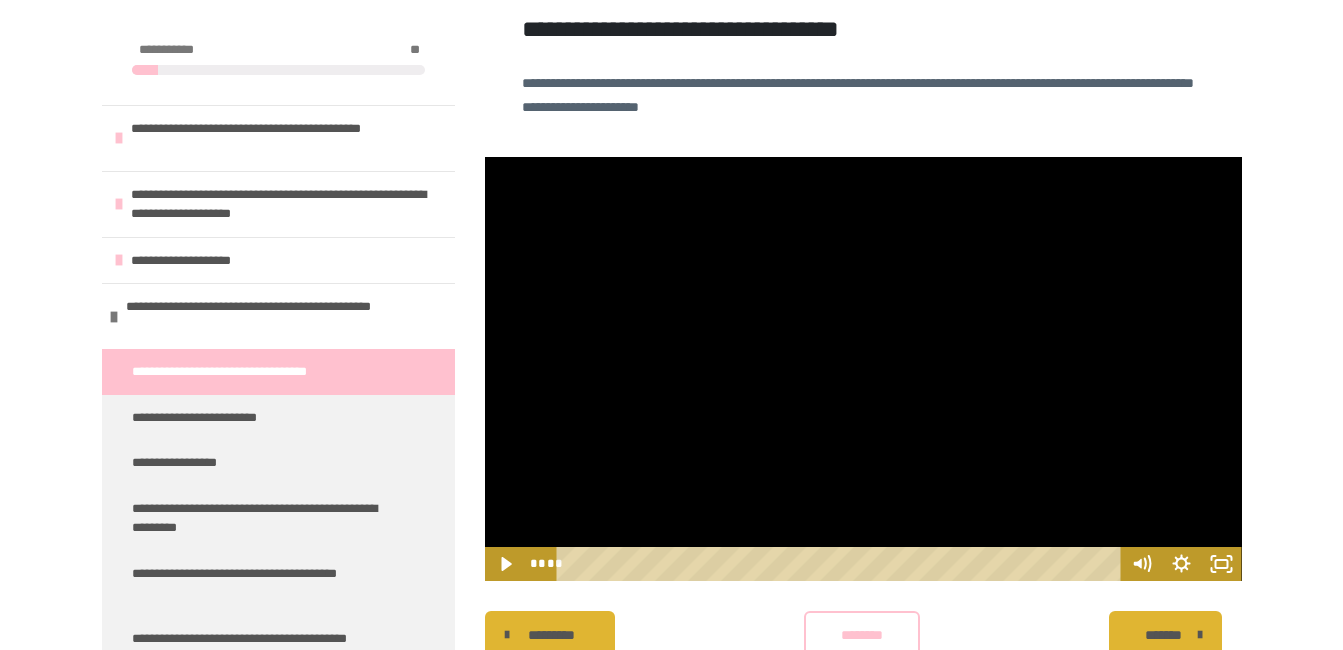 click at bounding box center (863, 368) 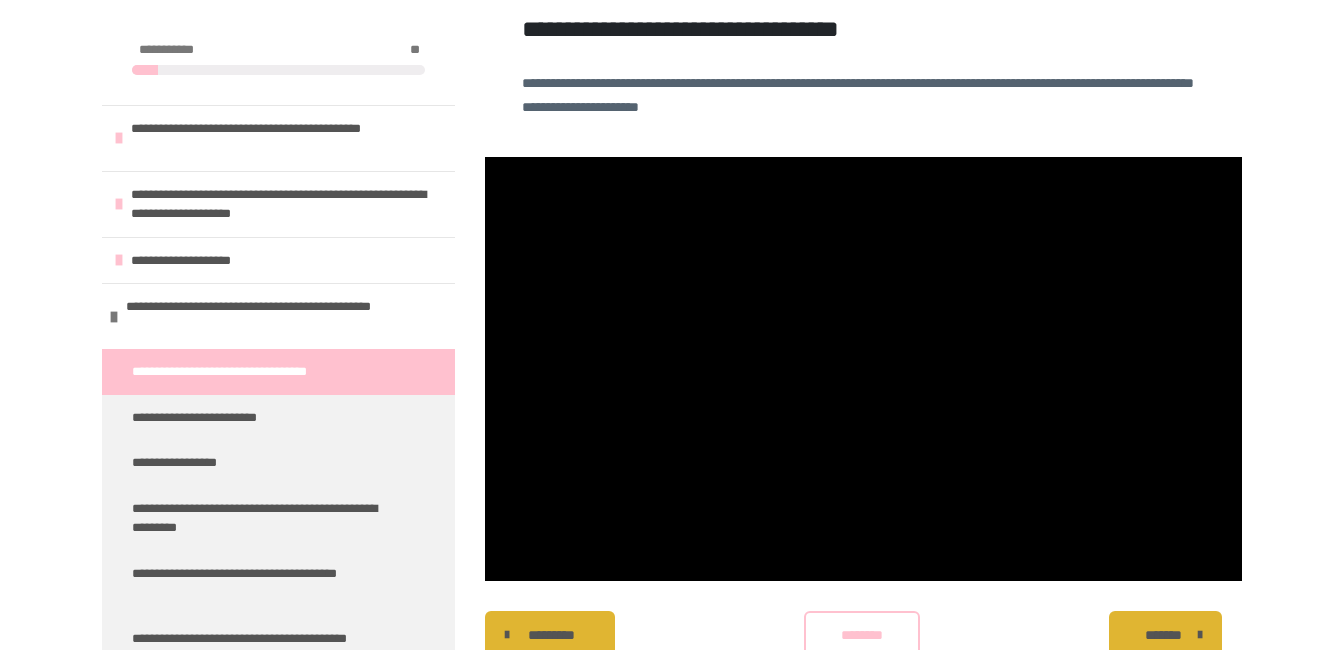 click on "*******" at bounding box center [1163, 635] 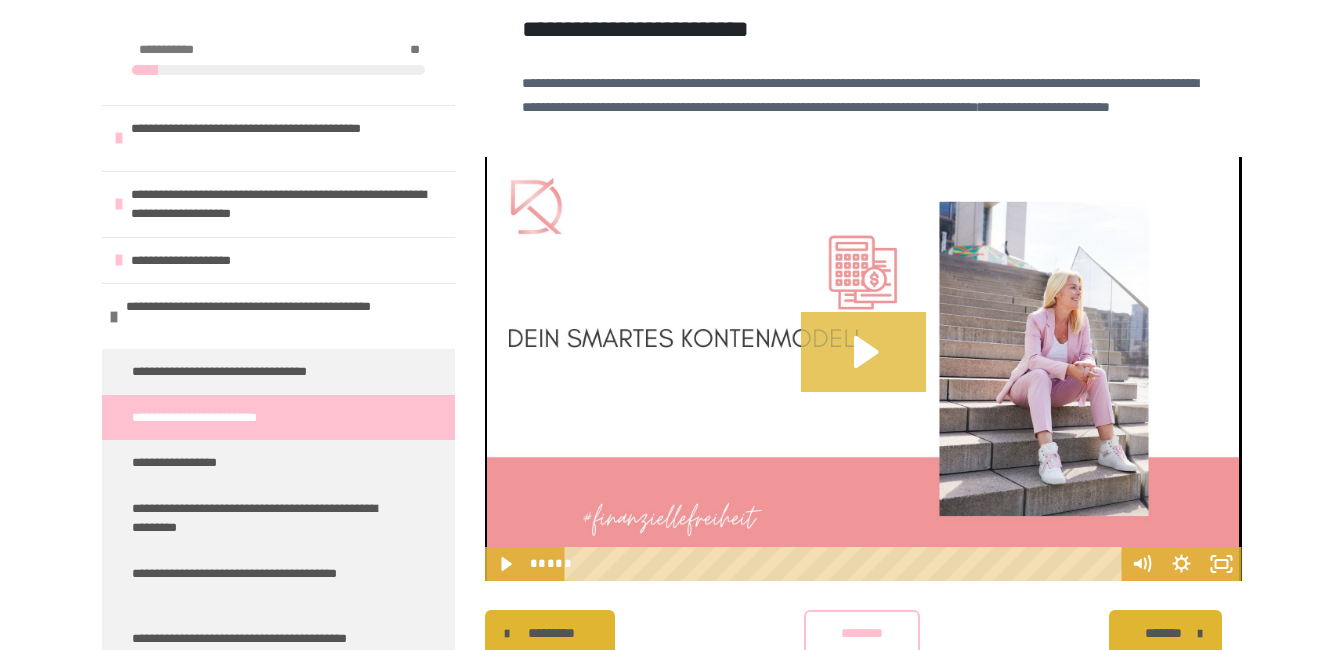 click 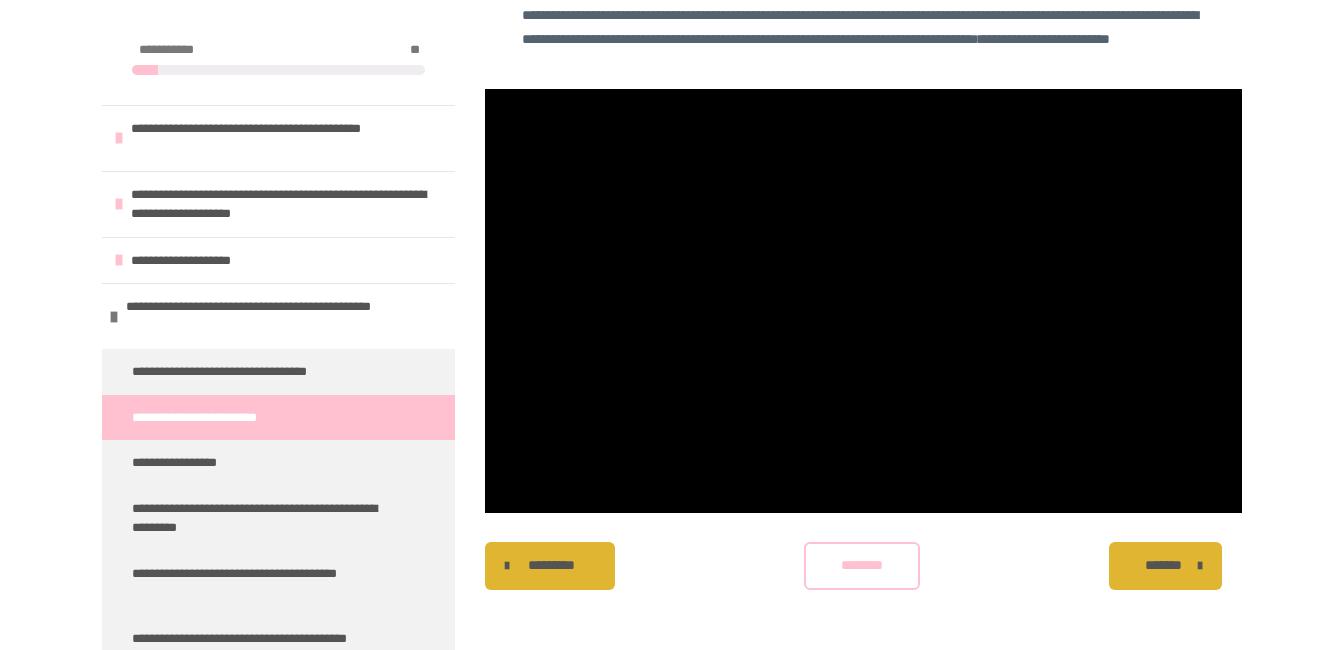 scroll, scrollTop: 532, scrollLeft: 0, axis: vertical 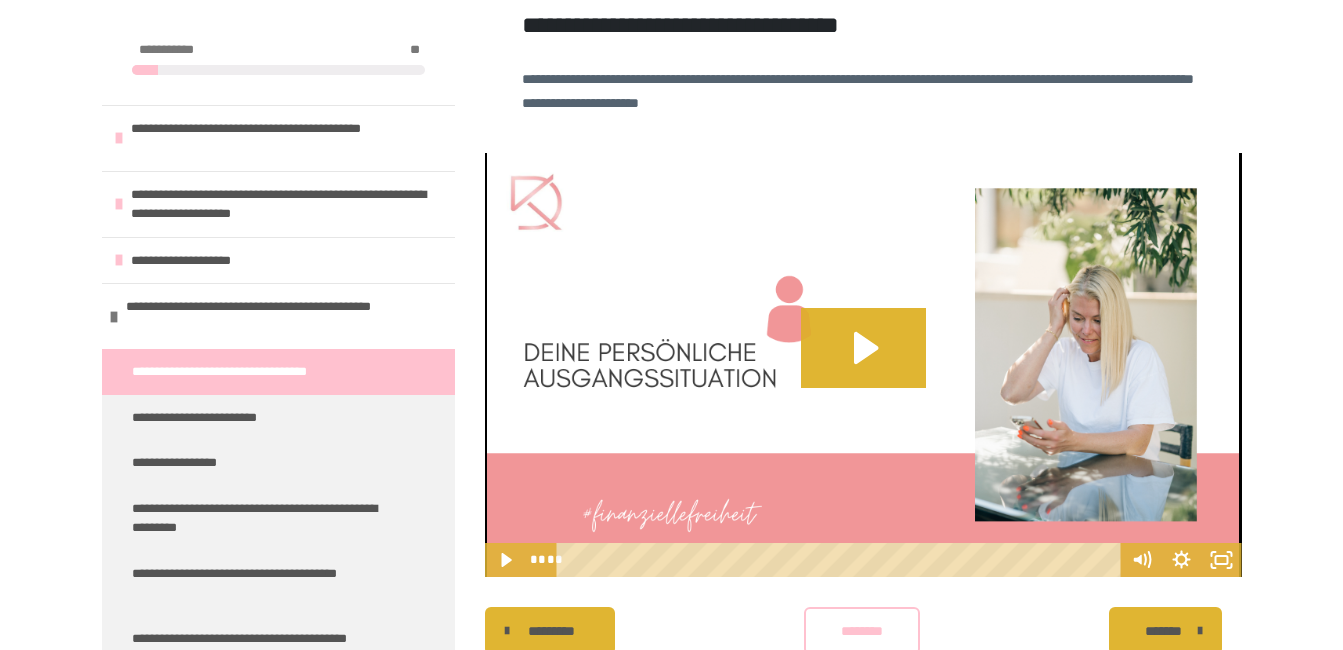 click on "********" at bounding box center (862, 631) 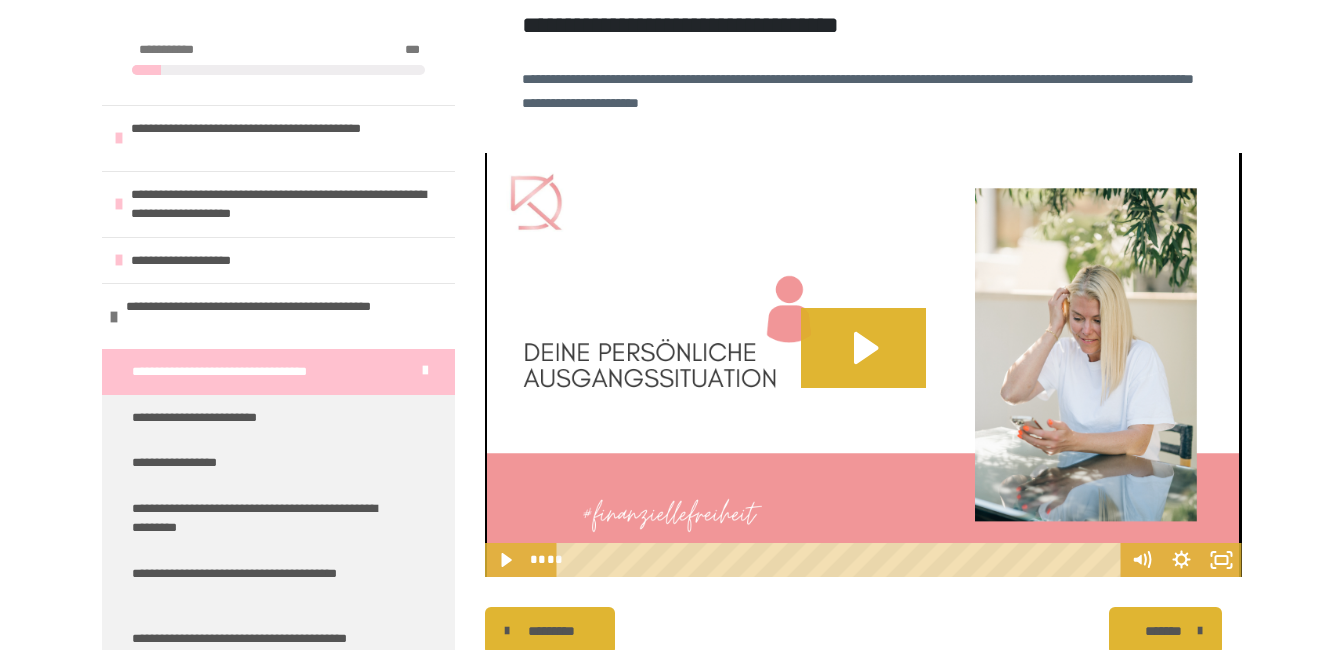click on "*******" at bounding box center (1165, 631) 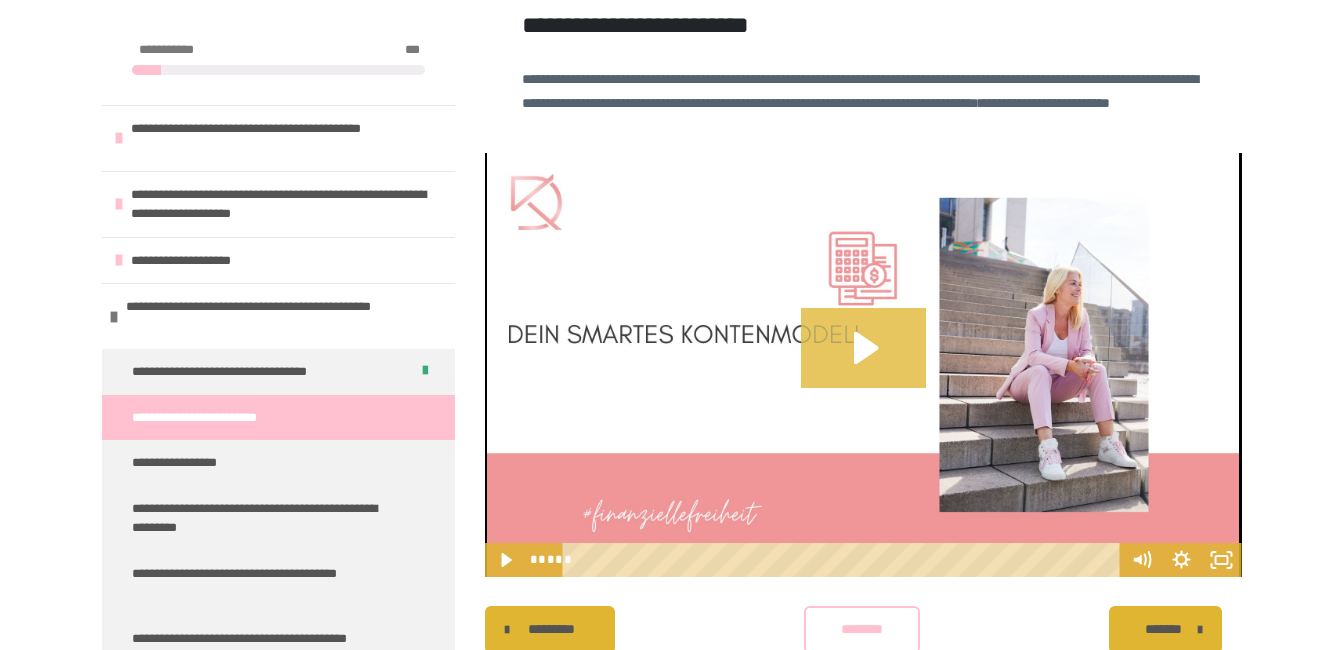 click 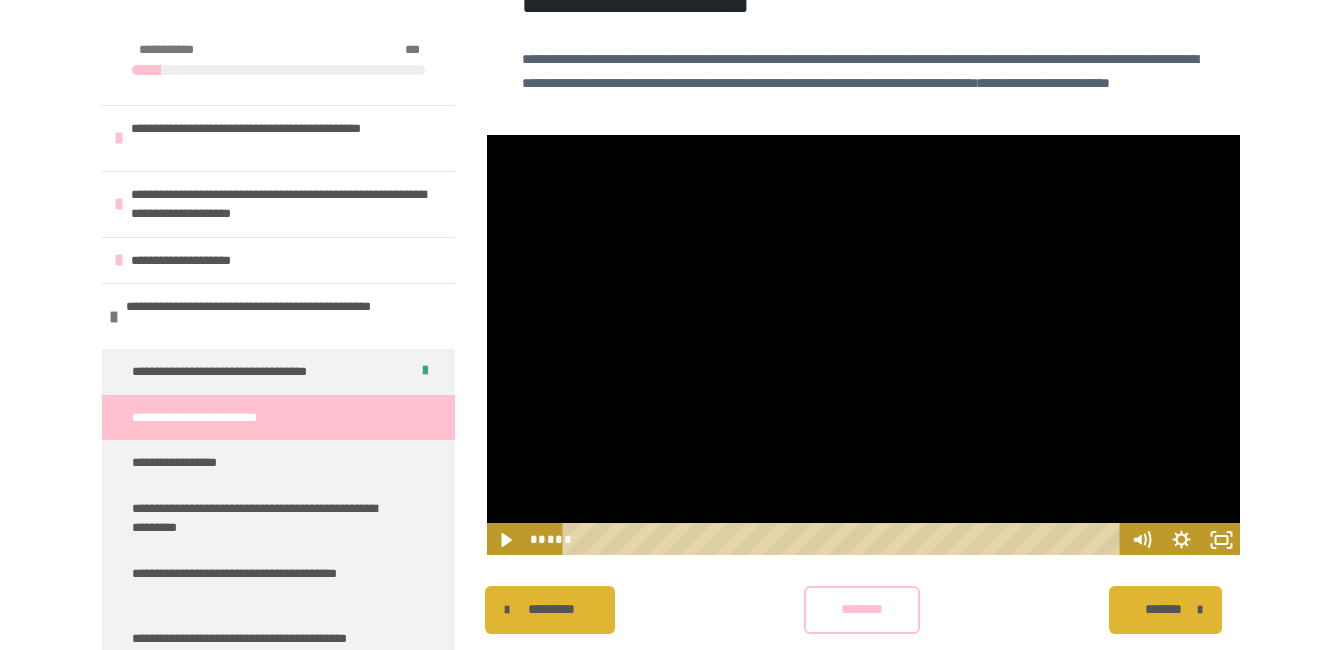 scroll, scrollTop: 484, scrollLeft: 0, axis: vertical 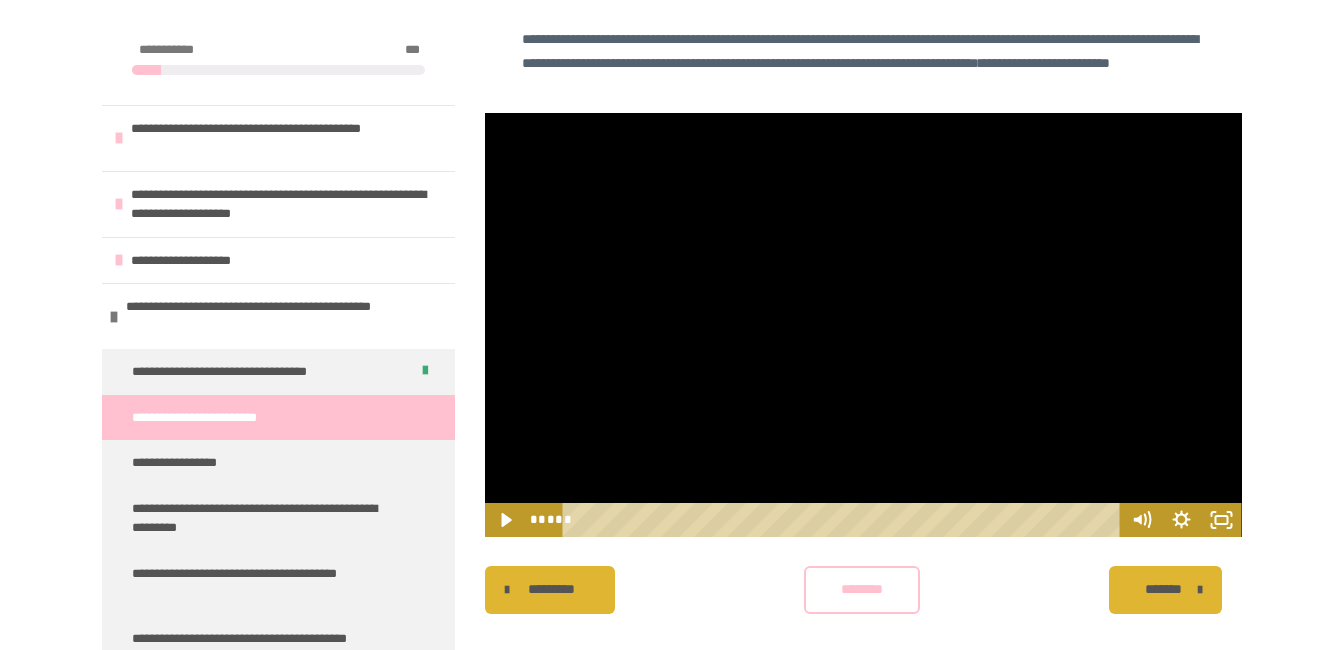 click on "********" at bounding box center [862, 590] 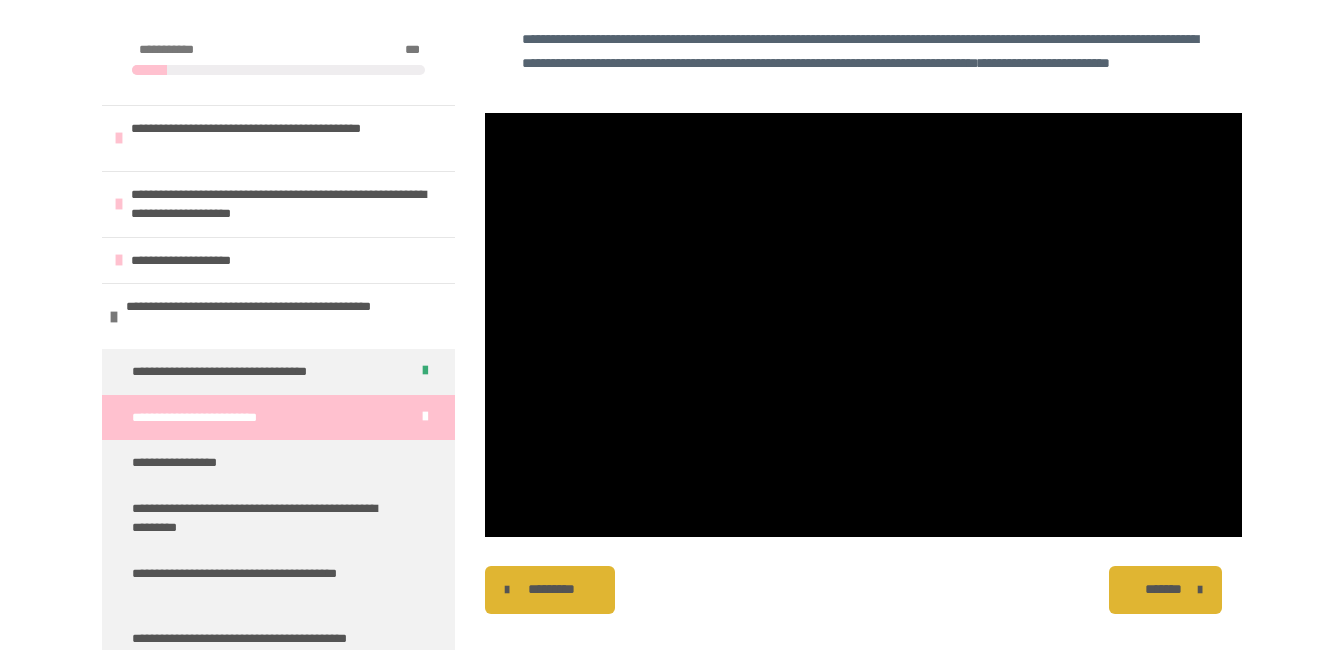 click on "*******" at bounding box center (1163, 589) 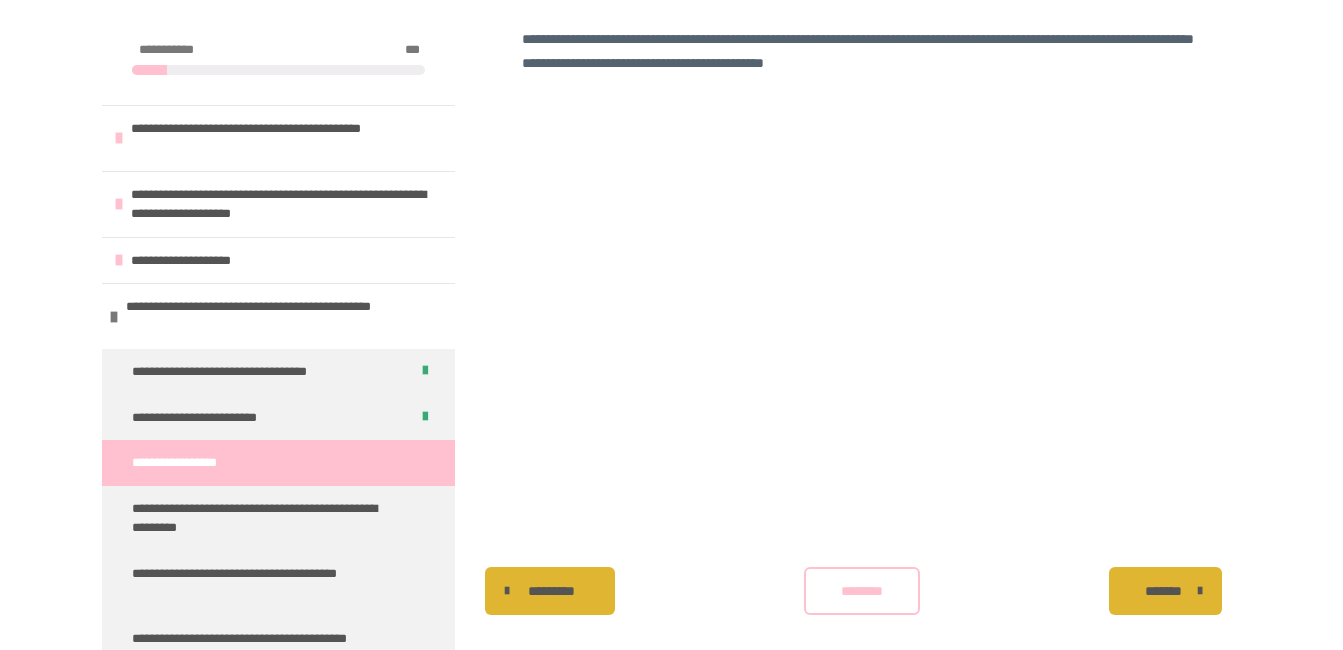 scroll, scrollTop: 444, scrollLeft: 0, axis: vertical 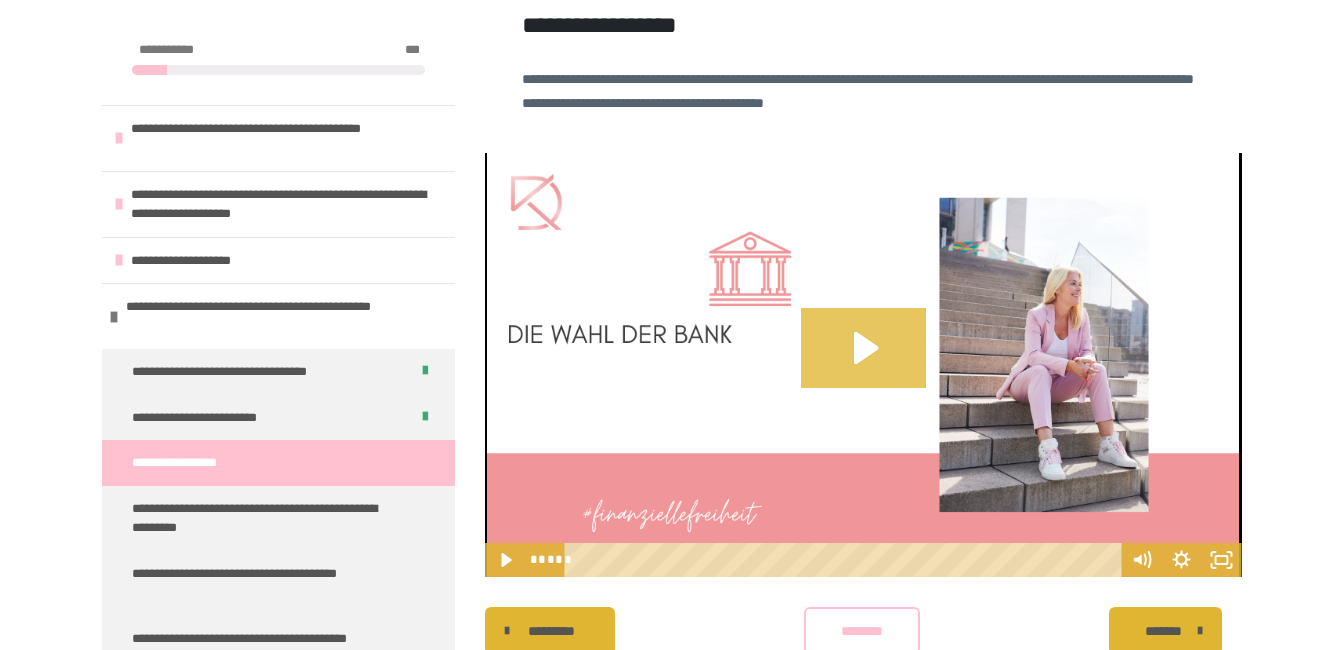 click 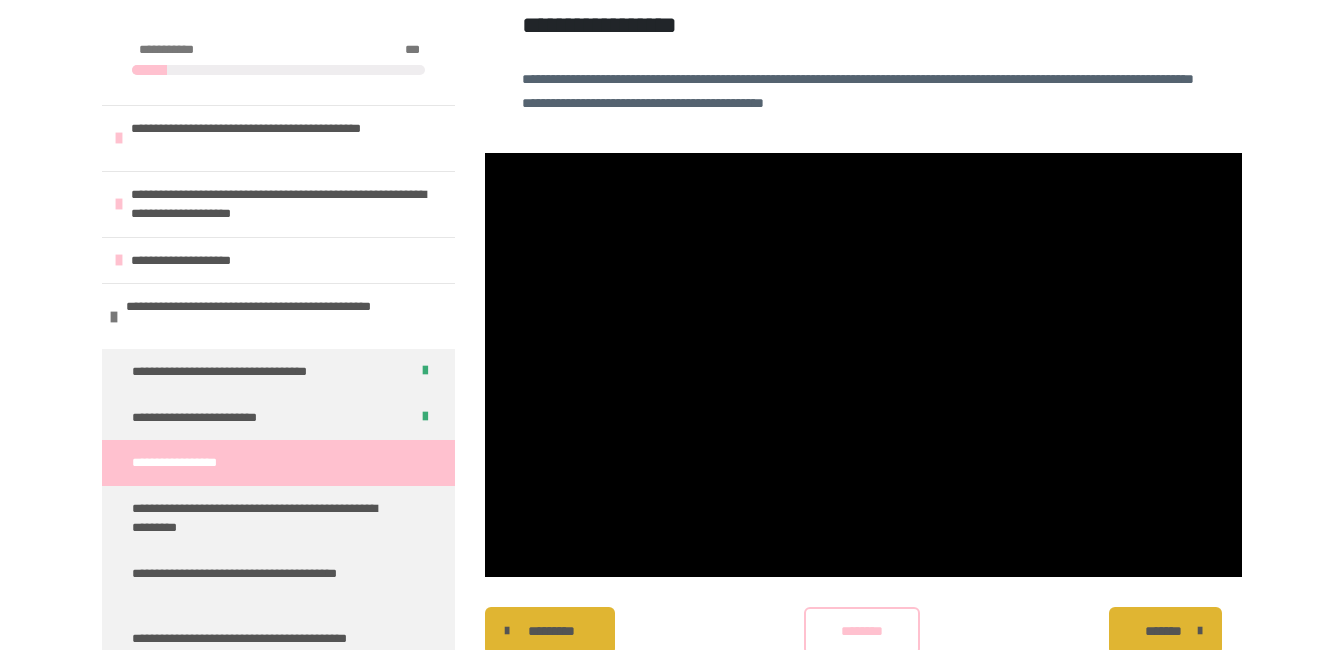 click on "********" at bounding box center [862, 631] 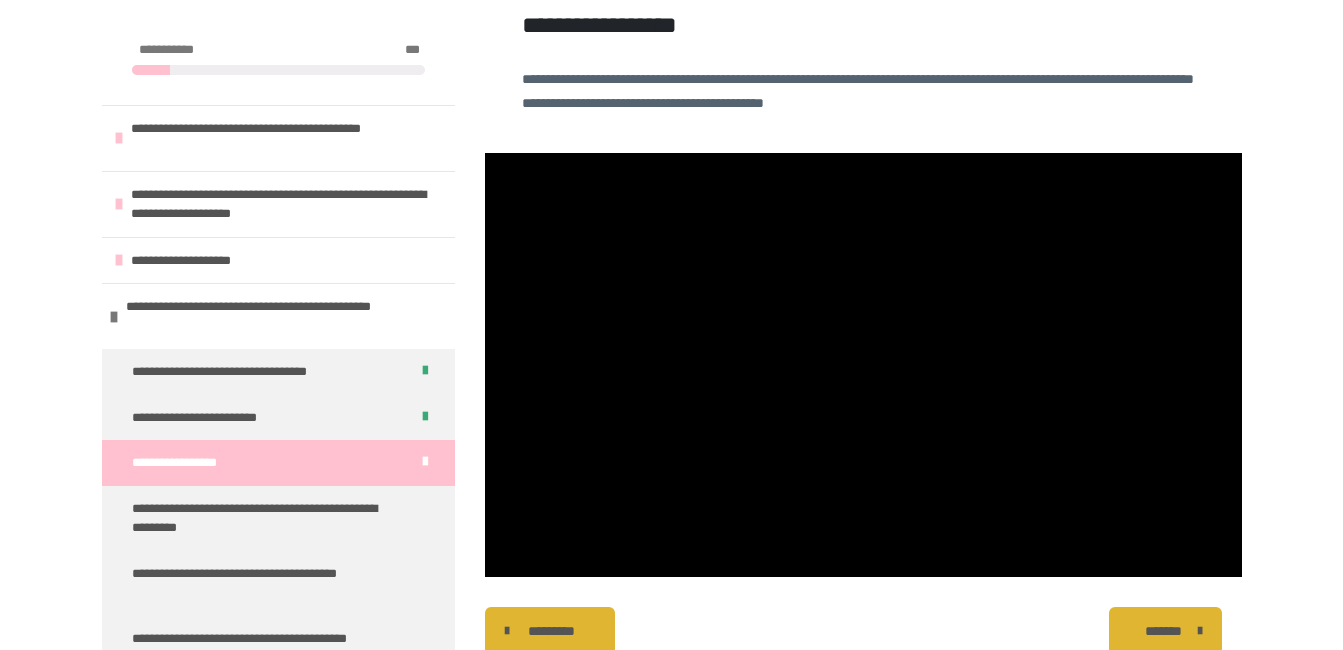 click on "*******" at bounding box center (1163, 631) 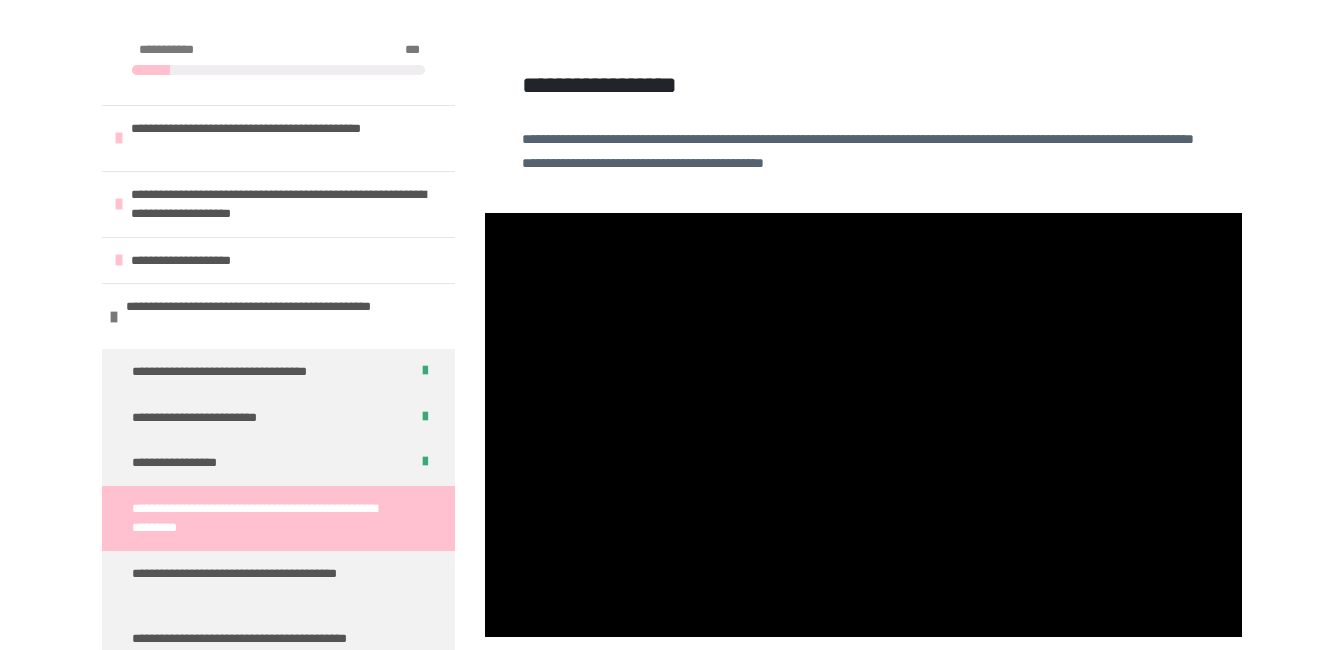 scroll, scrollTop: 504, scrollLeft: 0, axis: vertical 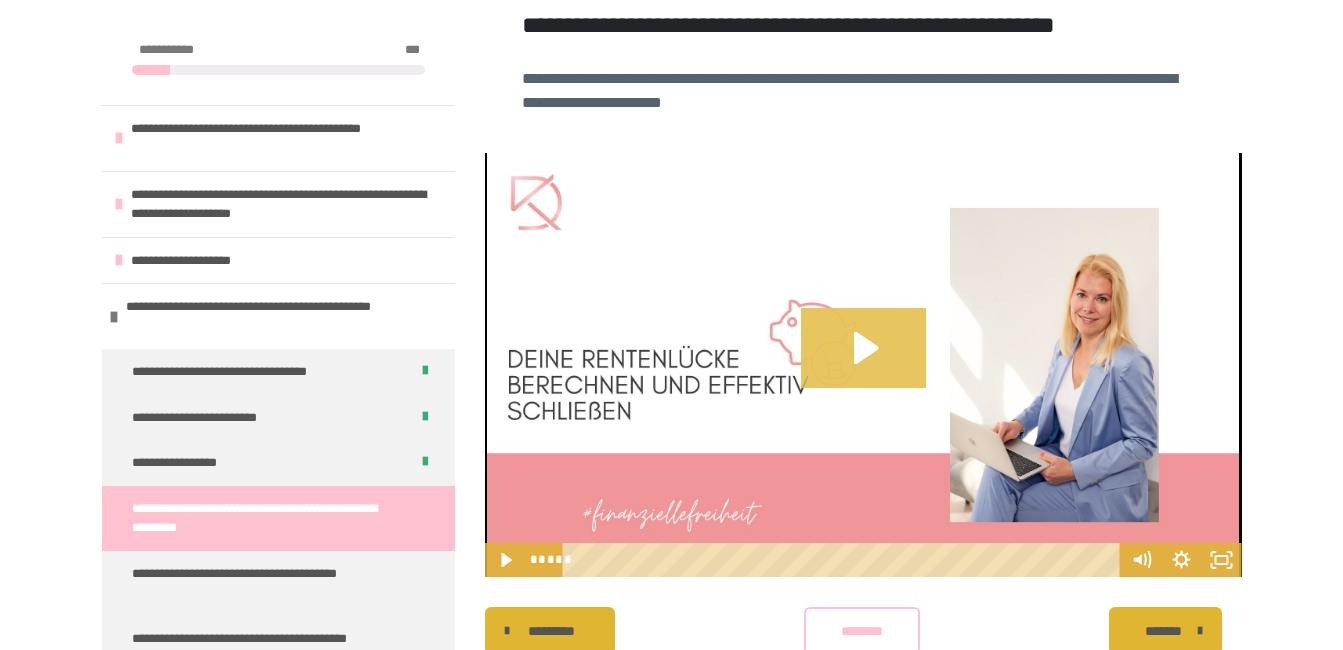 click 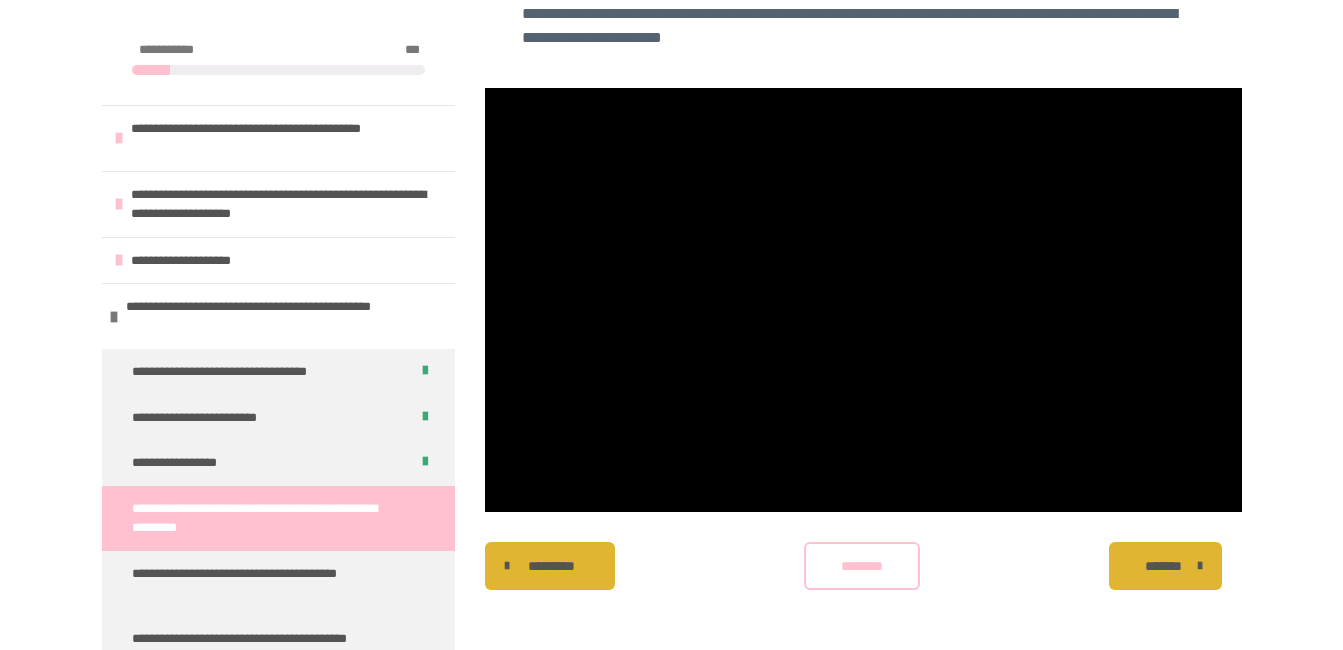 scroll, scrollTop: 584, scrollLeft: 0, axis: vertical 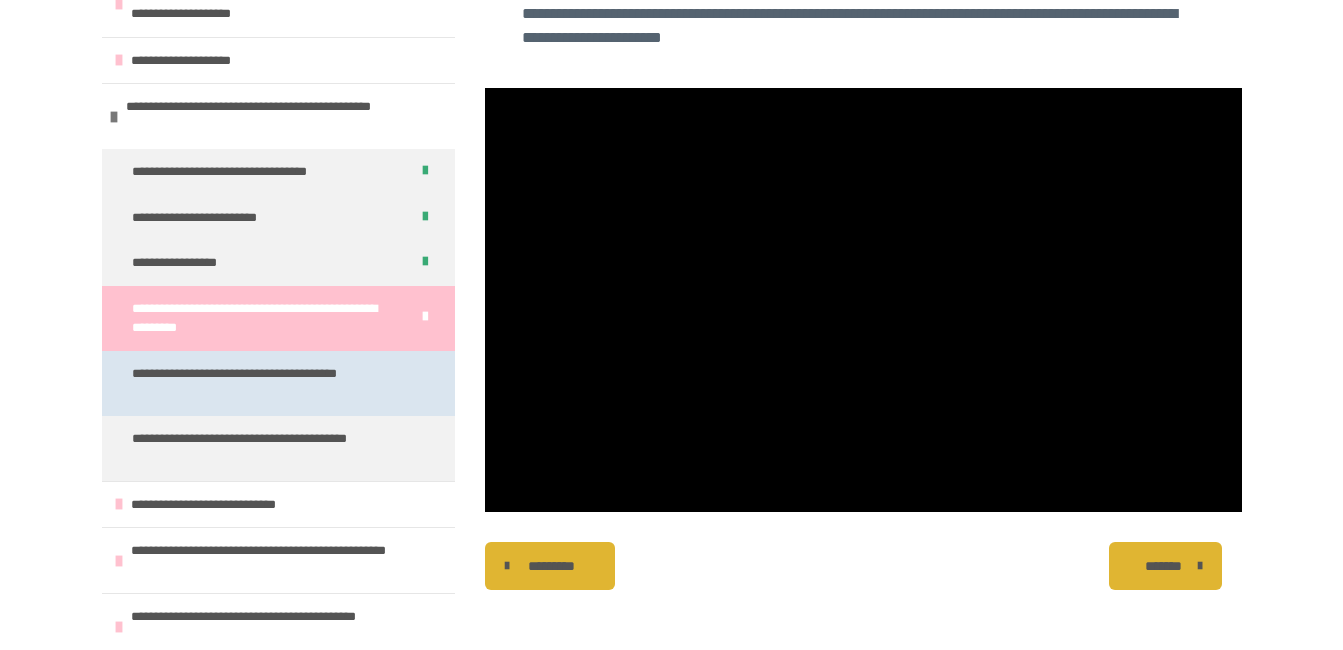 click on "**********" at bounding box center (263, 383) 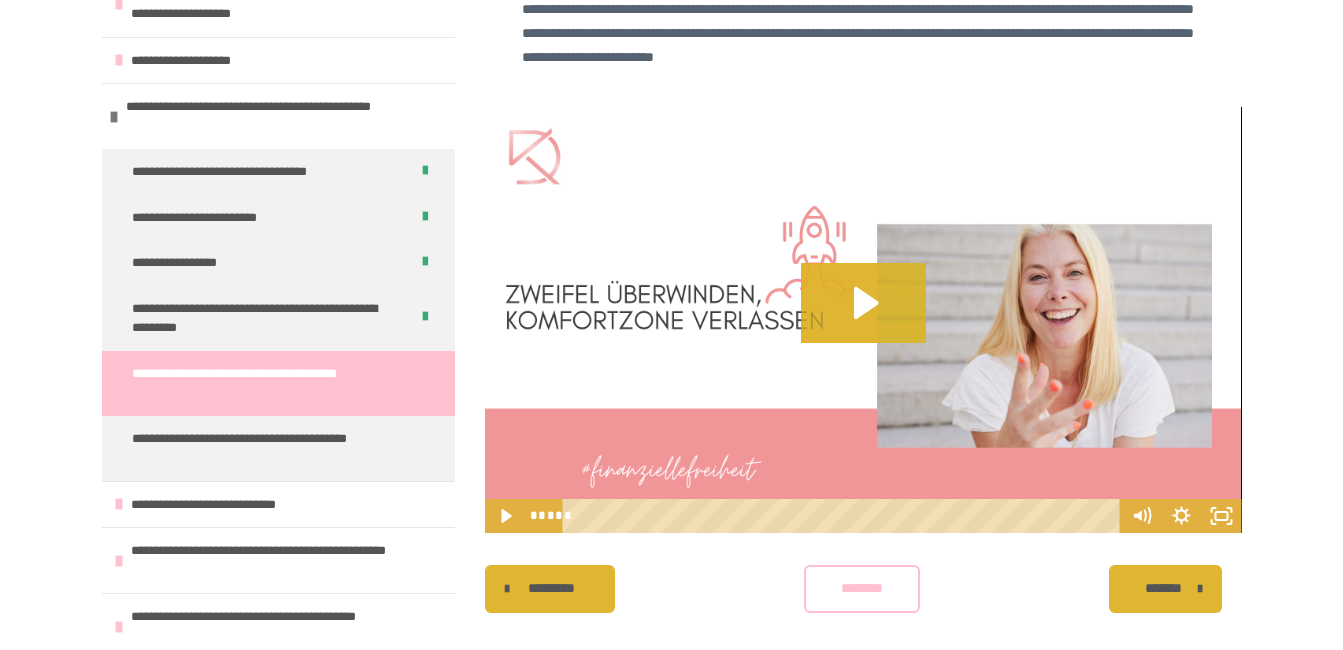 scroll, scrollTop: 621, scrollLeft: 0, axis: vertical 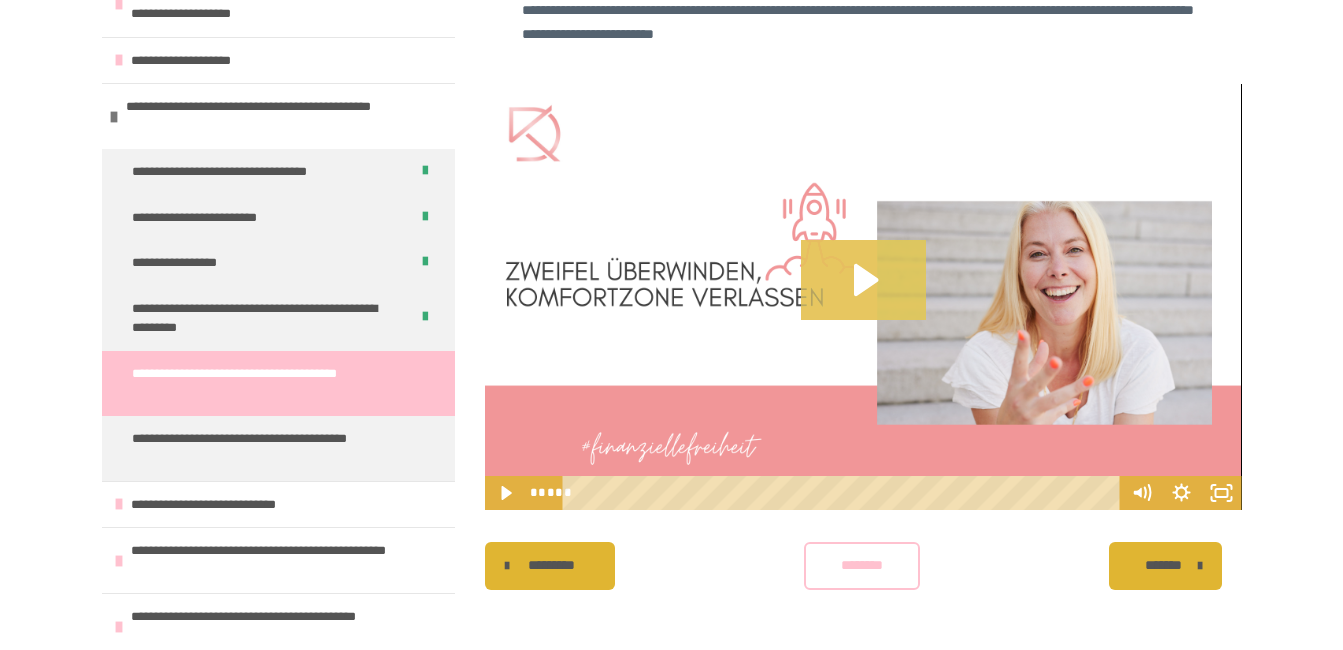 click 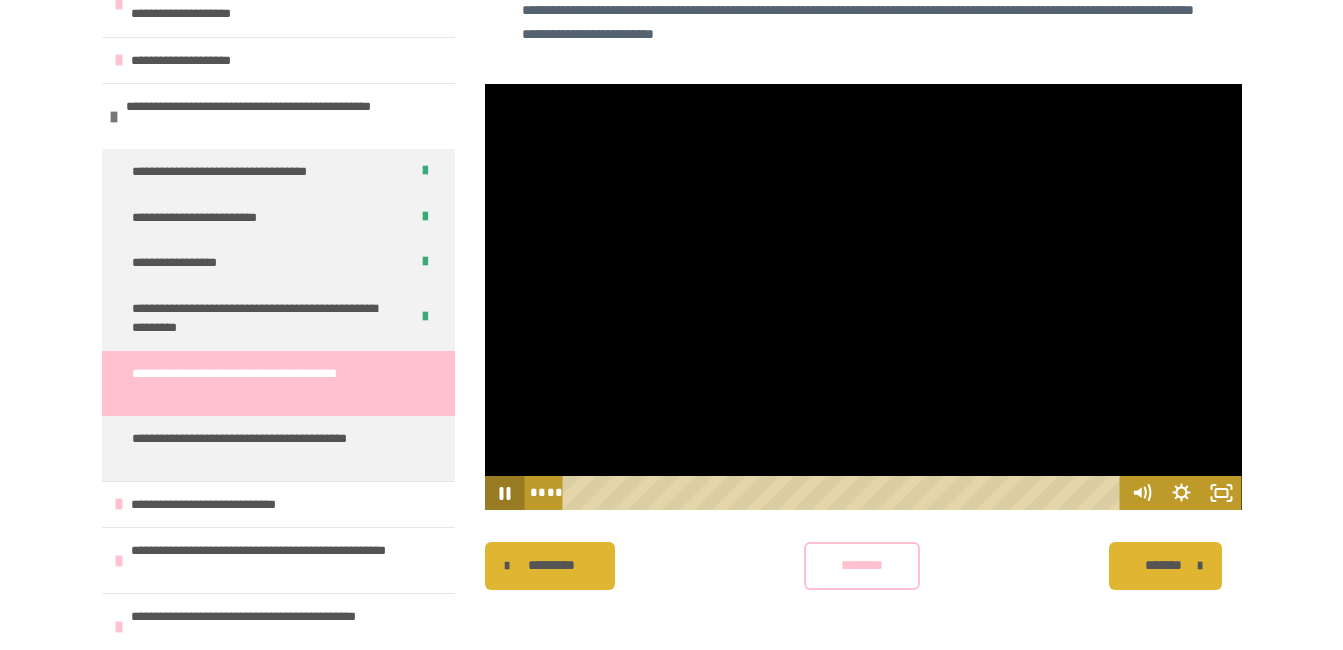 click 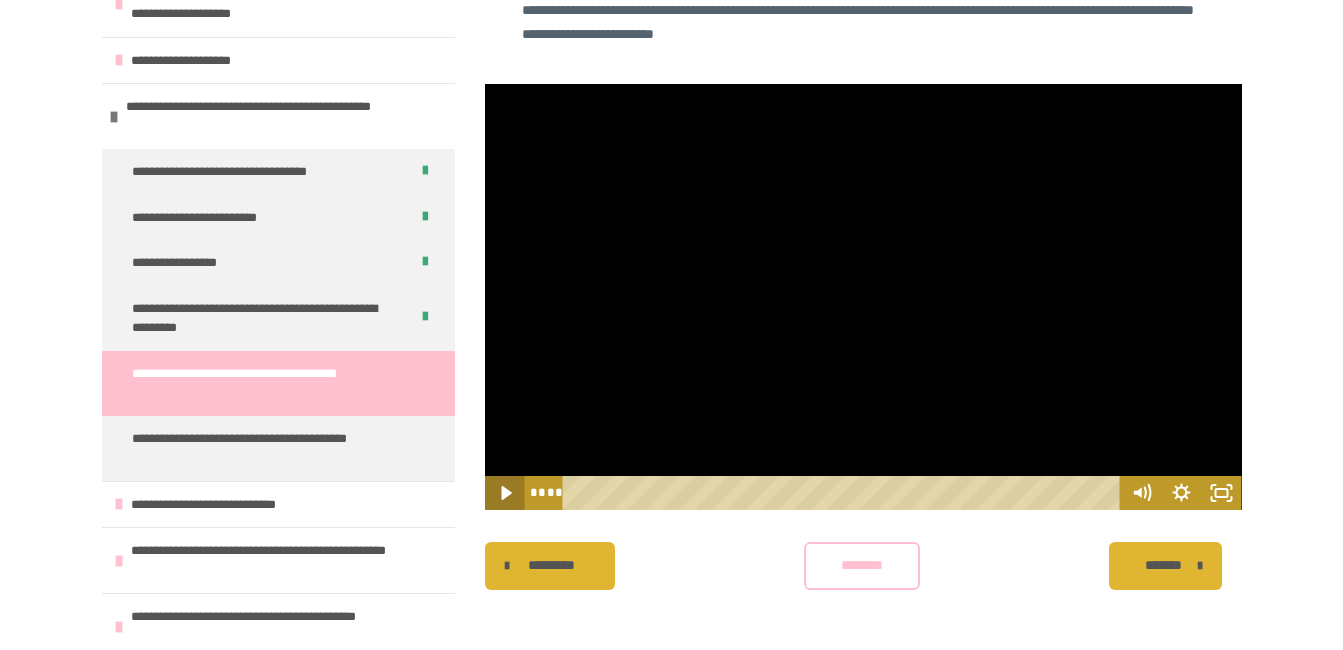 click 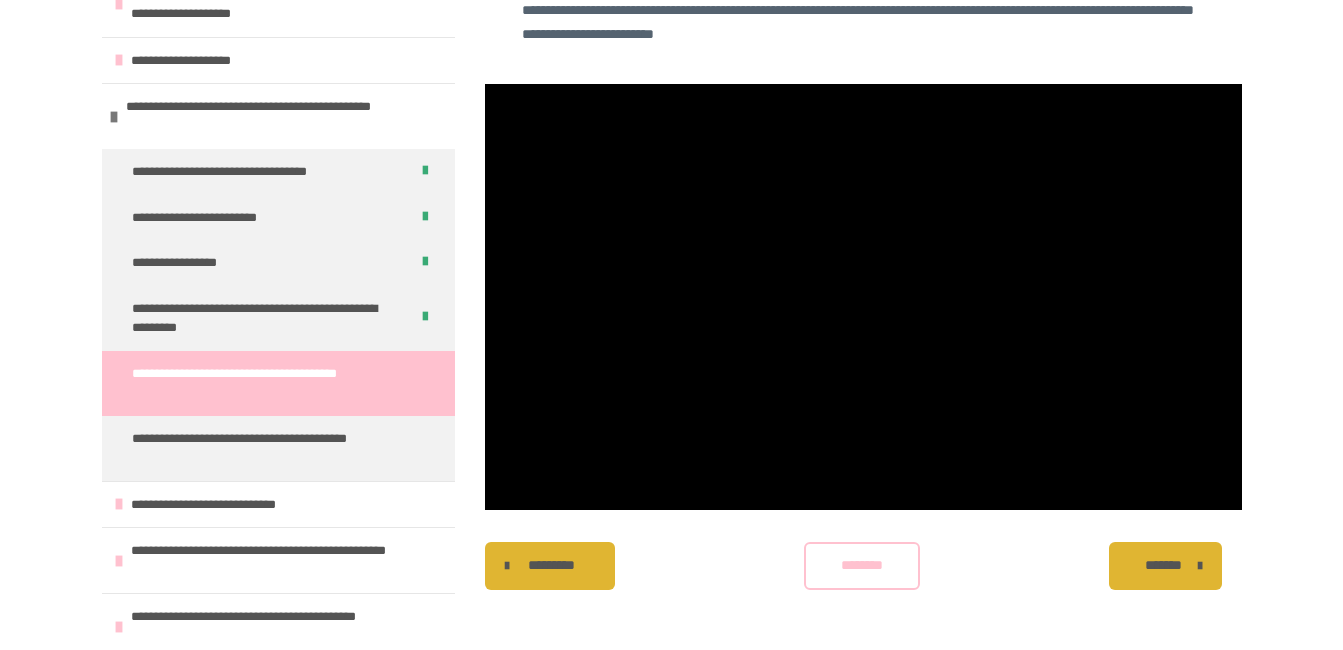 click on "********" at bounding box center (862, 565) 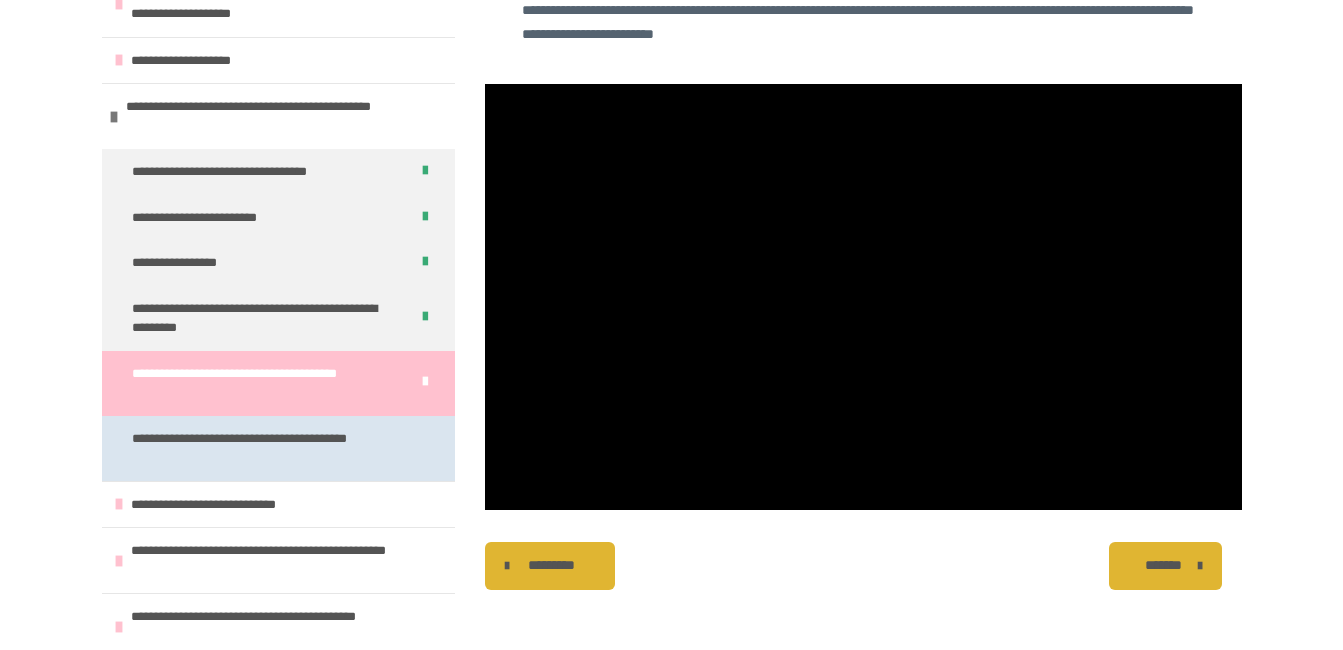 click on "**********" at bounding box center [263, 448] 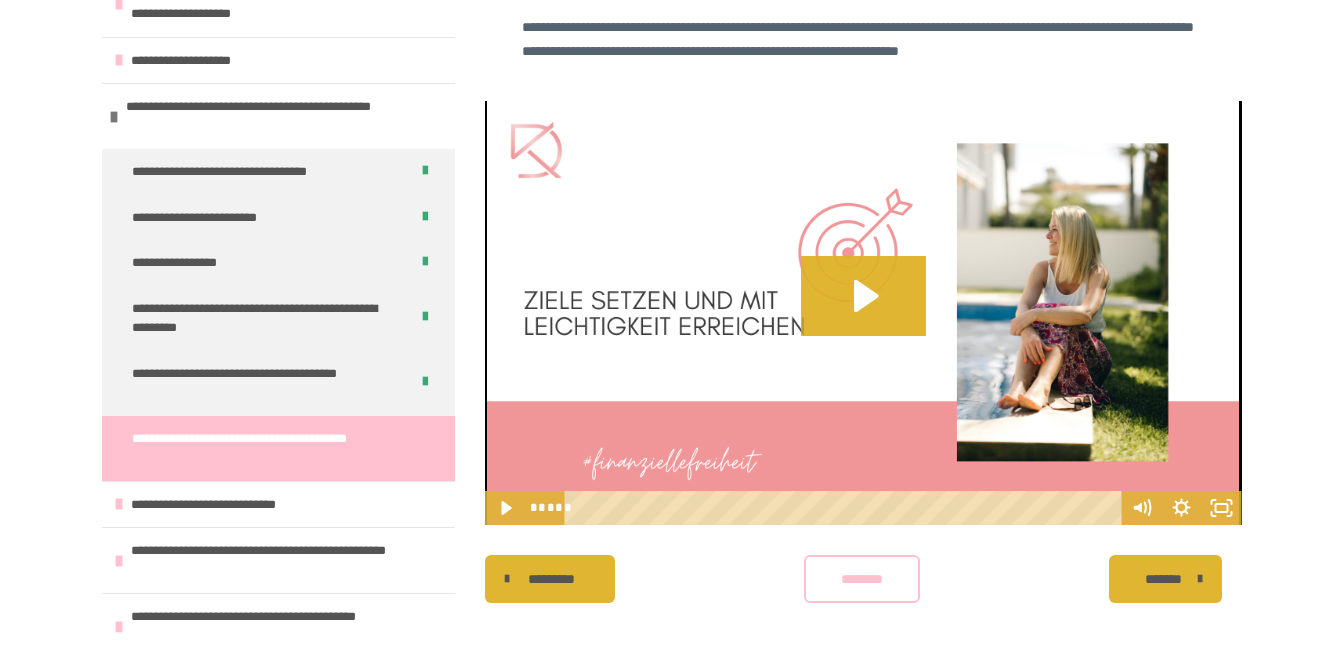 scroll, scrollTop: 574, scrollLeft: 0, axis: vertical 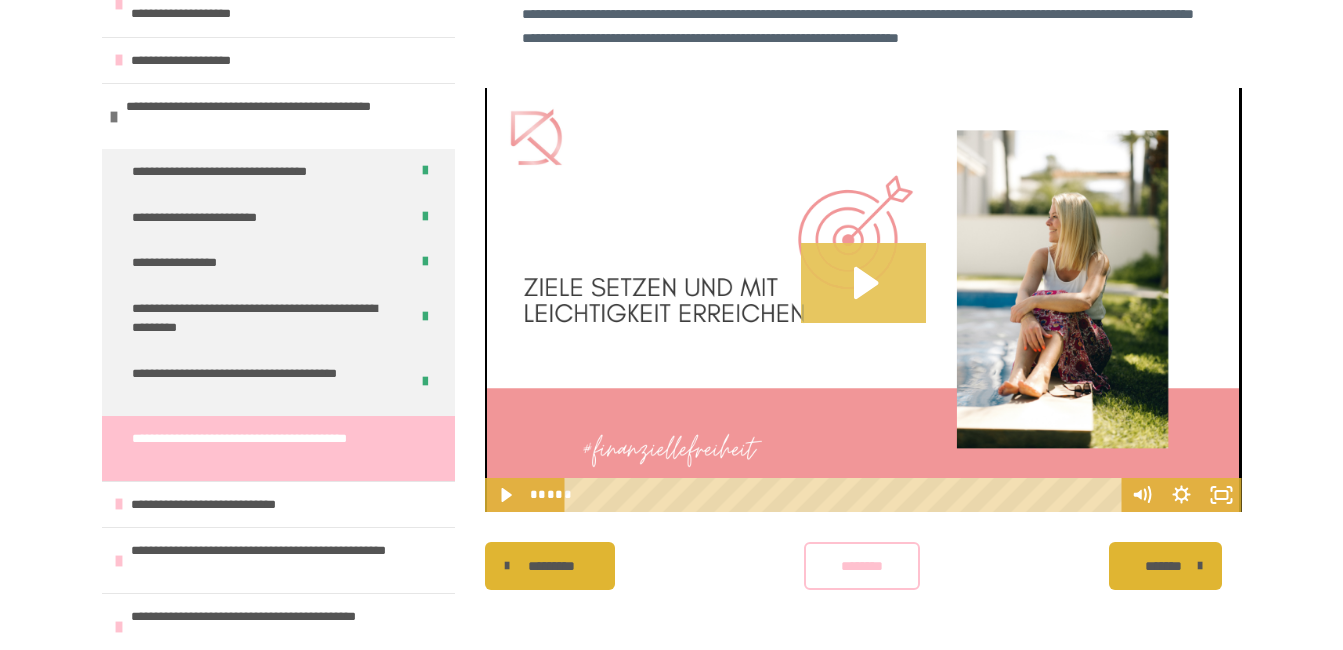 click 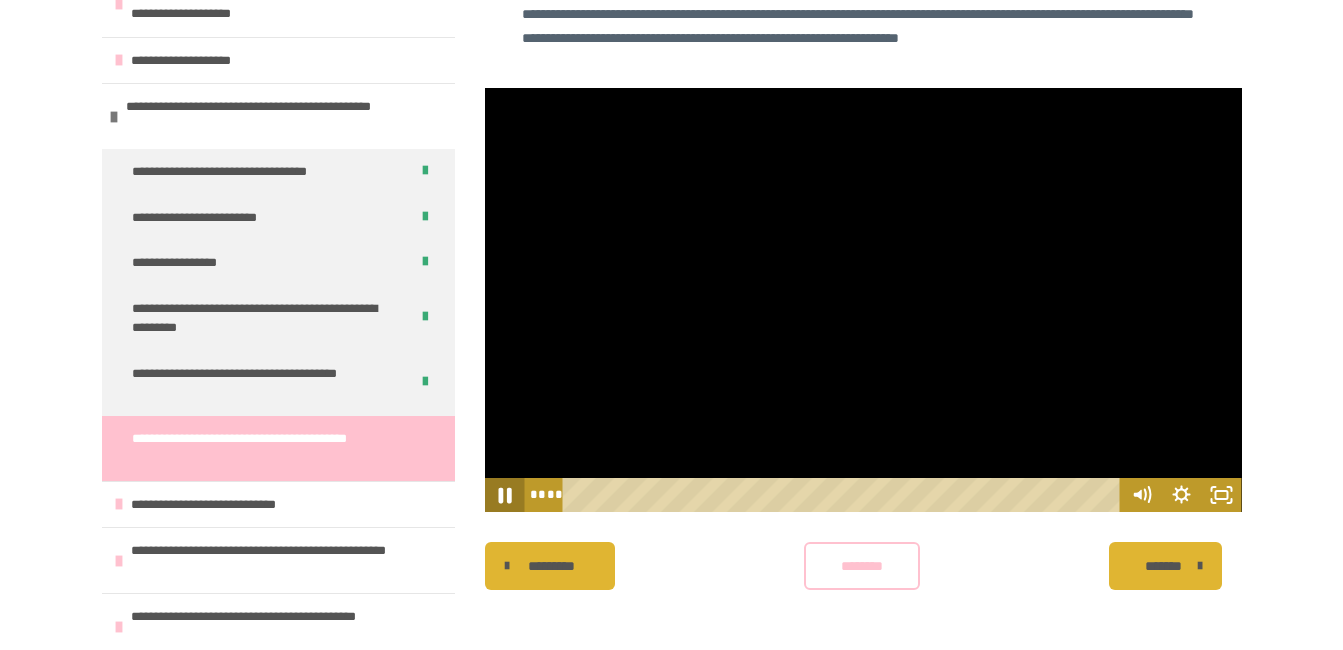 click 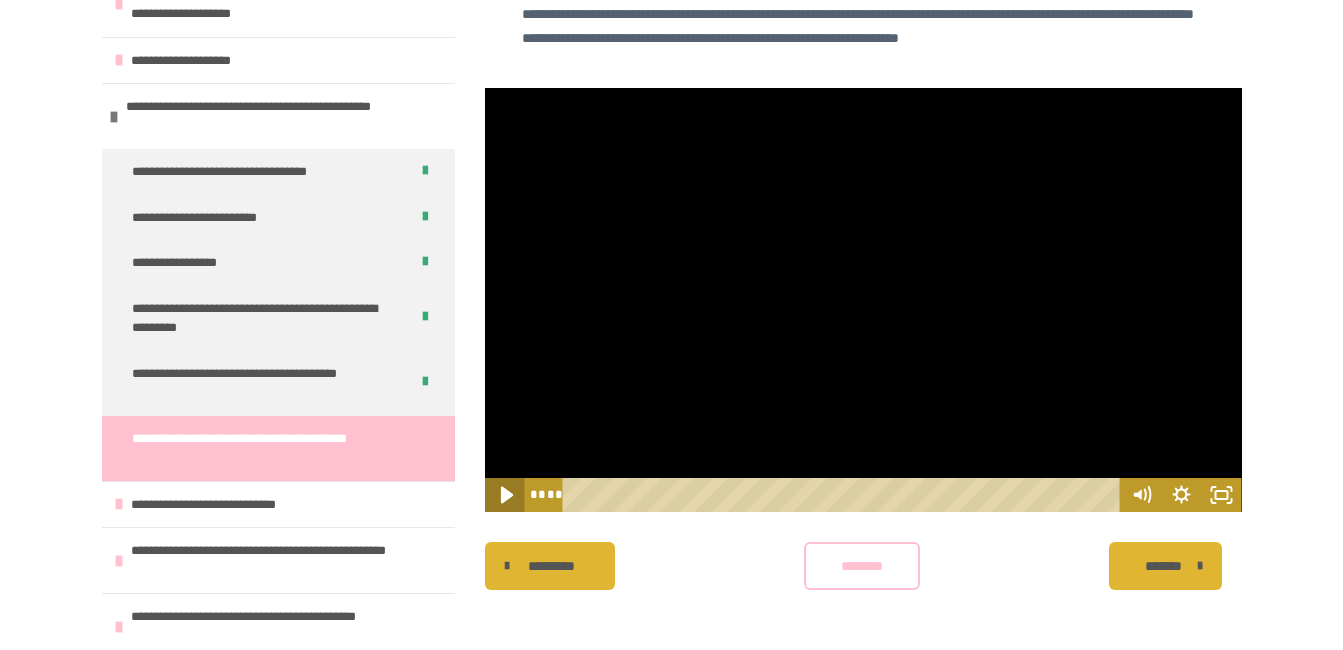 click 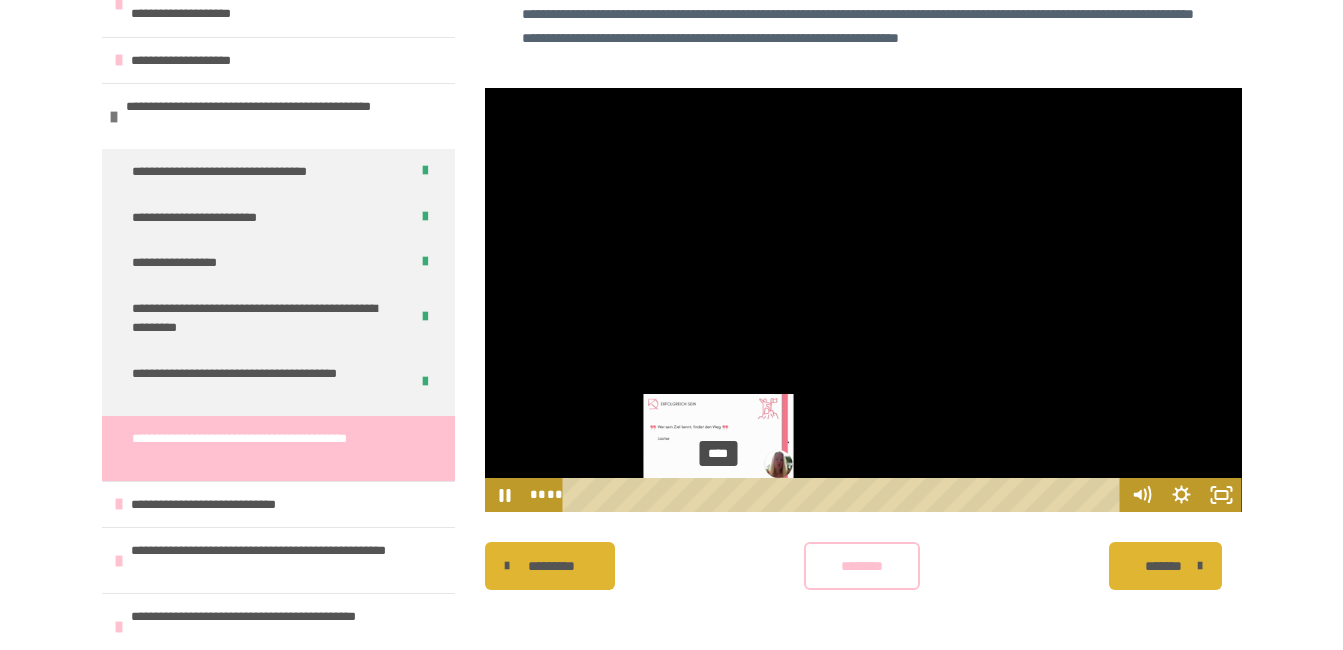 click on "****" at bounding box center (844, 495) 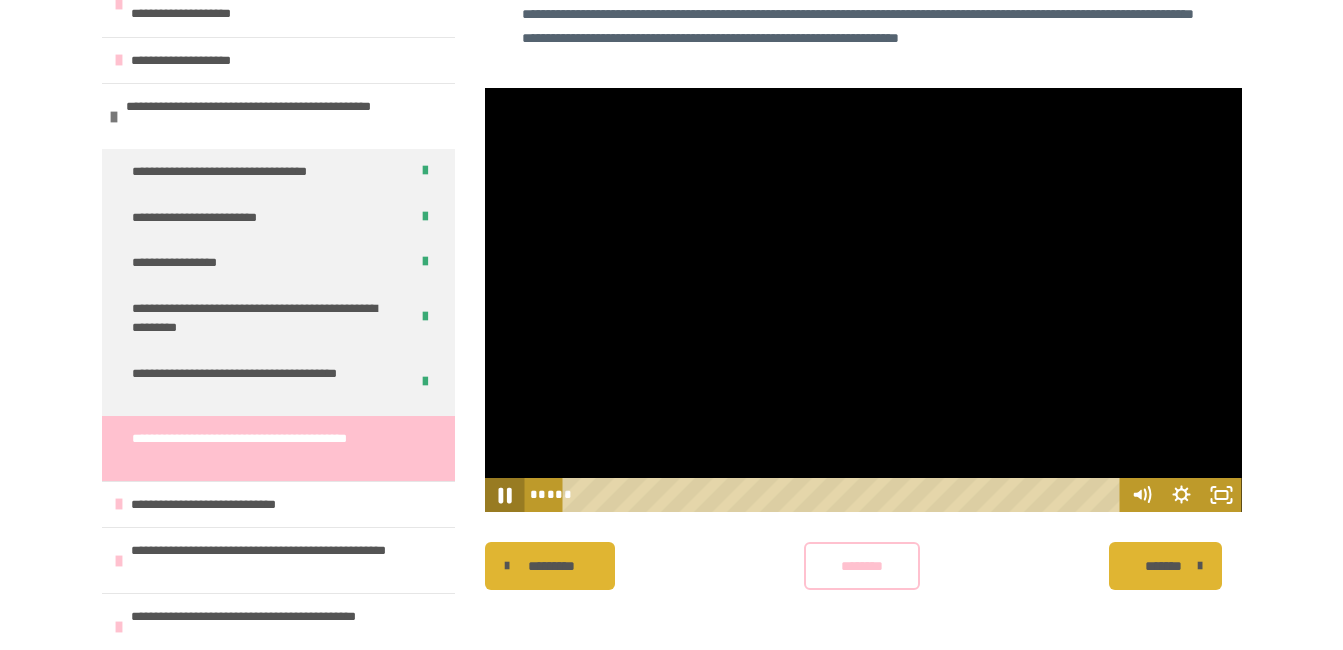 click 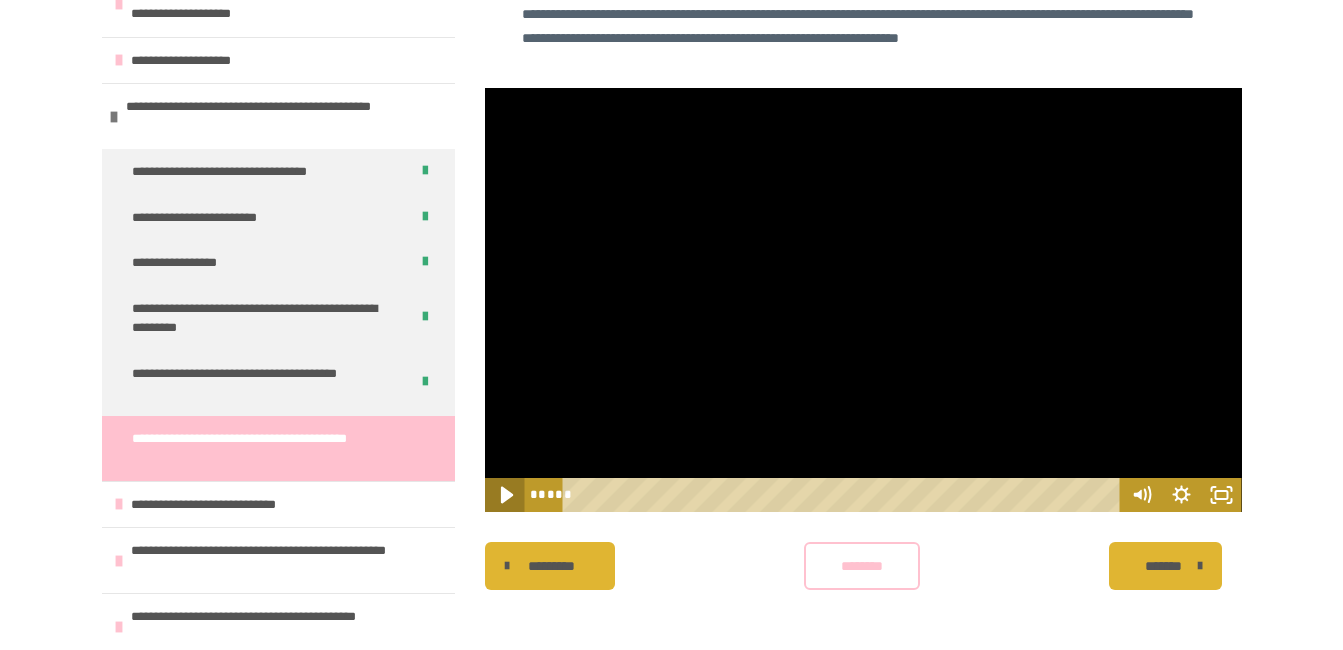 click 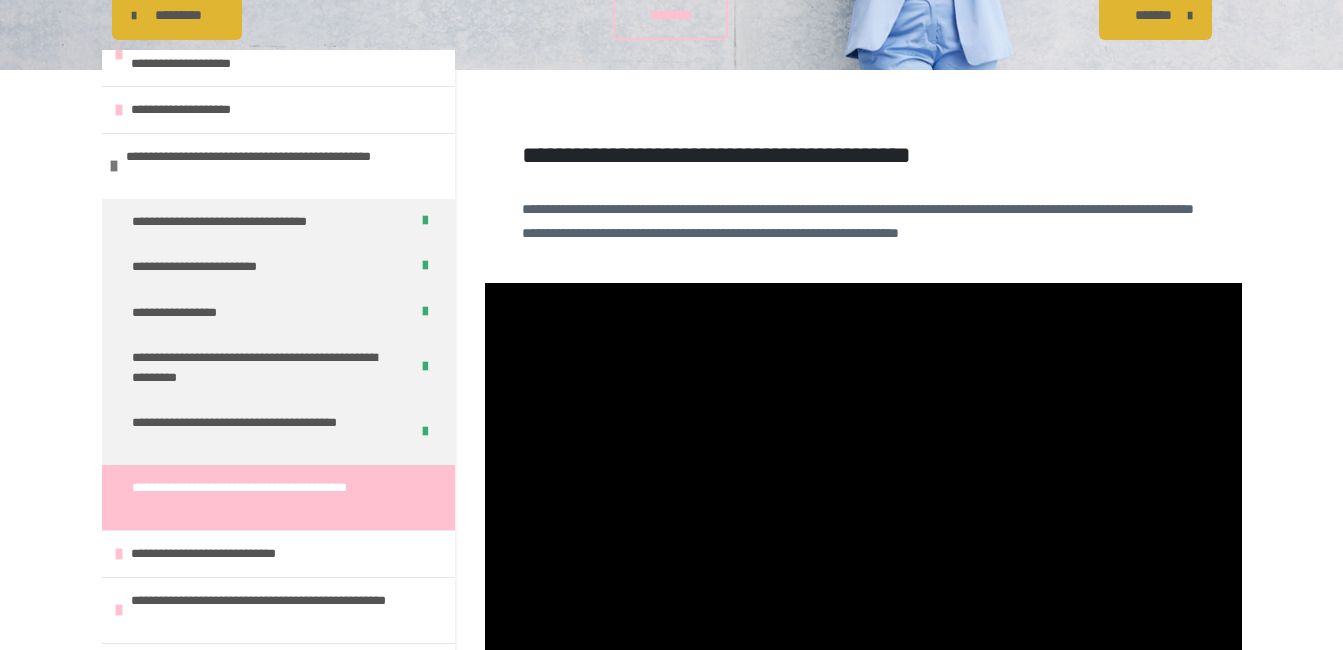 scroll, scrollTop: 174, scrollLeft: 0, axis: vertical 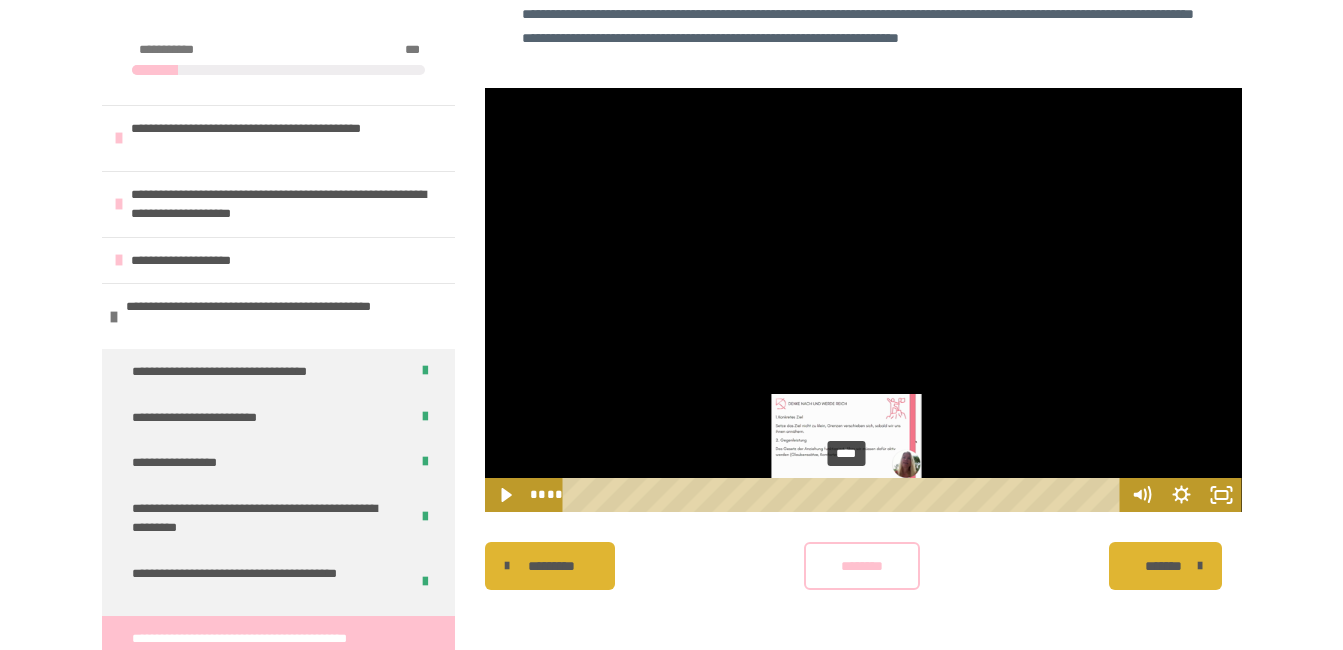 click on "****" at bounding box center [844, 495] 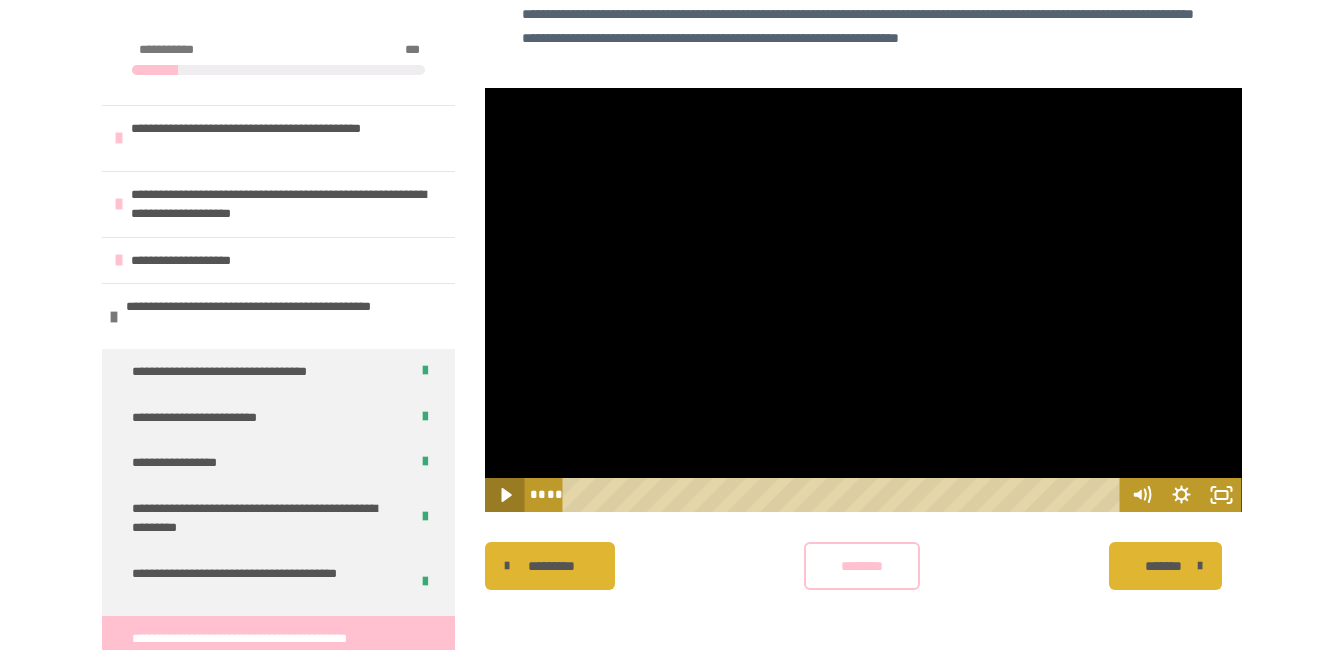 click 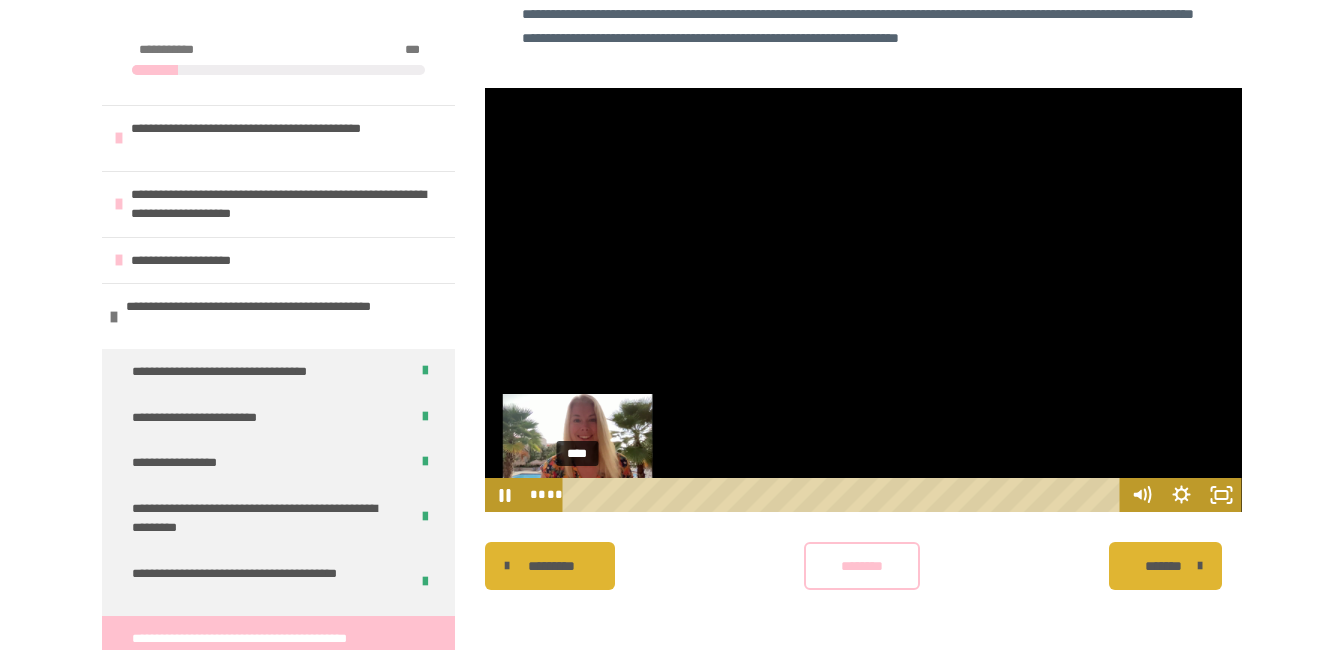 click on "****" at bounding box center (844, 495) 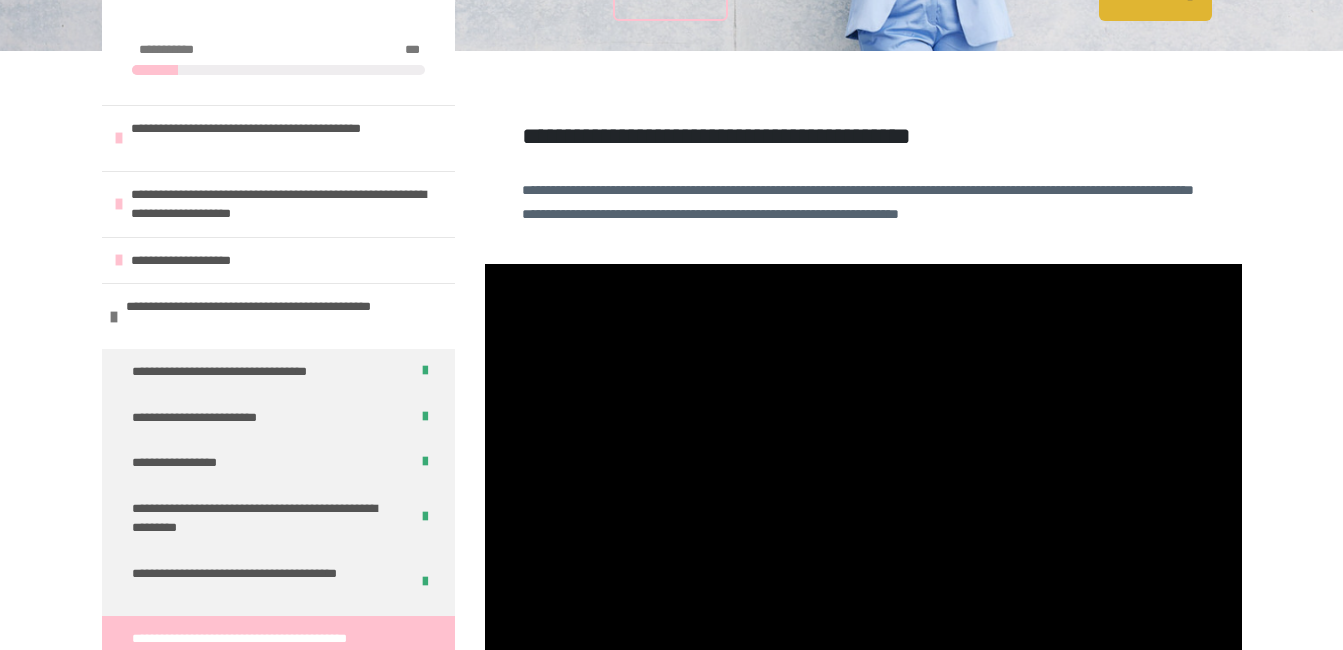 scroll, scrollTop: 593, scrollLeft: 0, axis: vertical 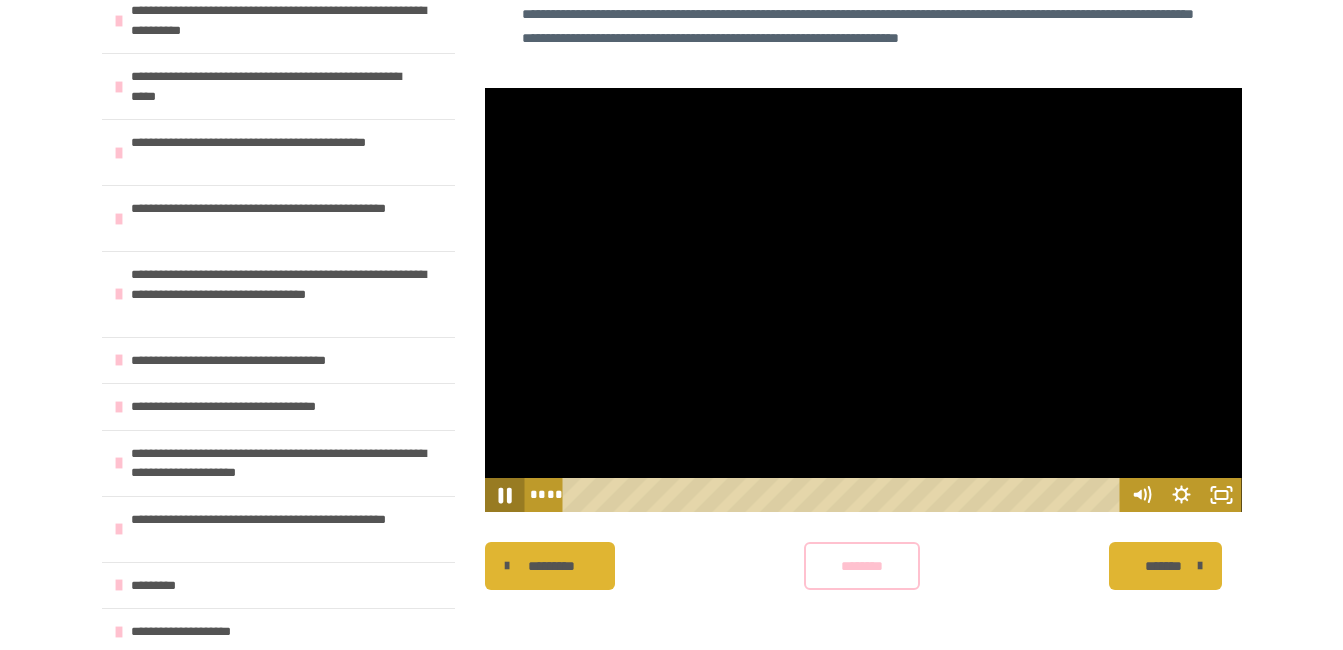 click 